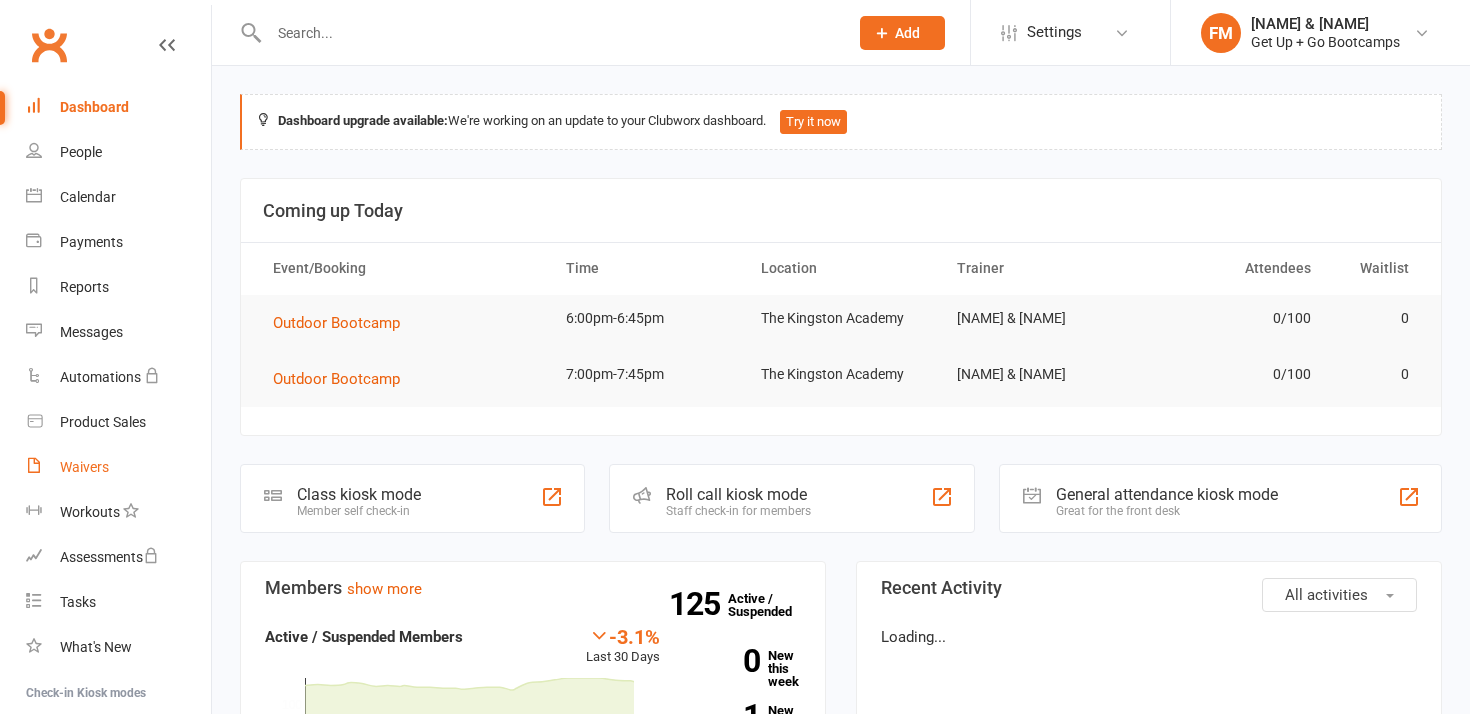 scroll, scrollTop: 0, scrollLeft: 0, axis: both 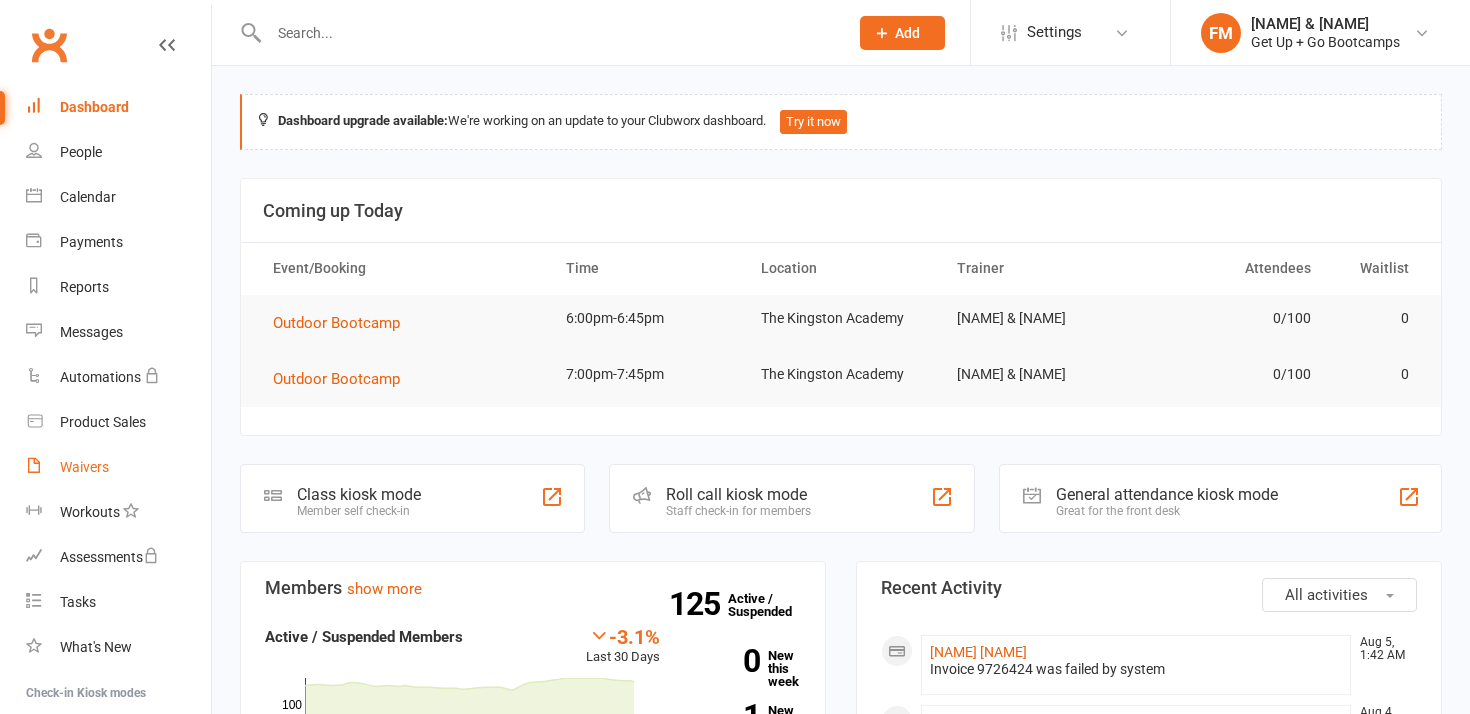 click on "Waivers" at bounding box center (84, 467) 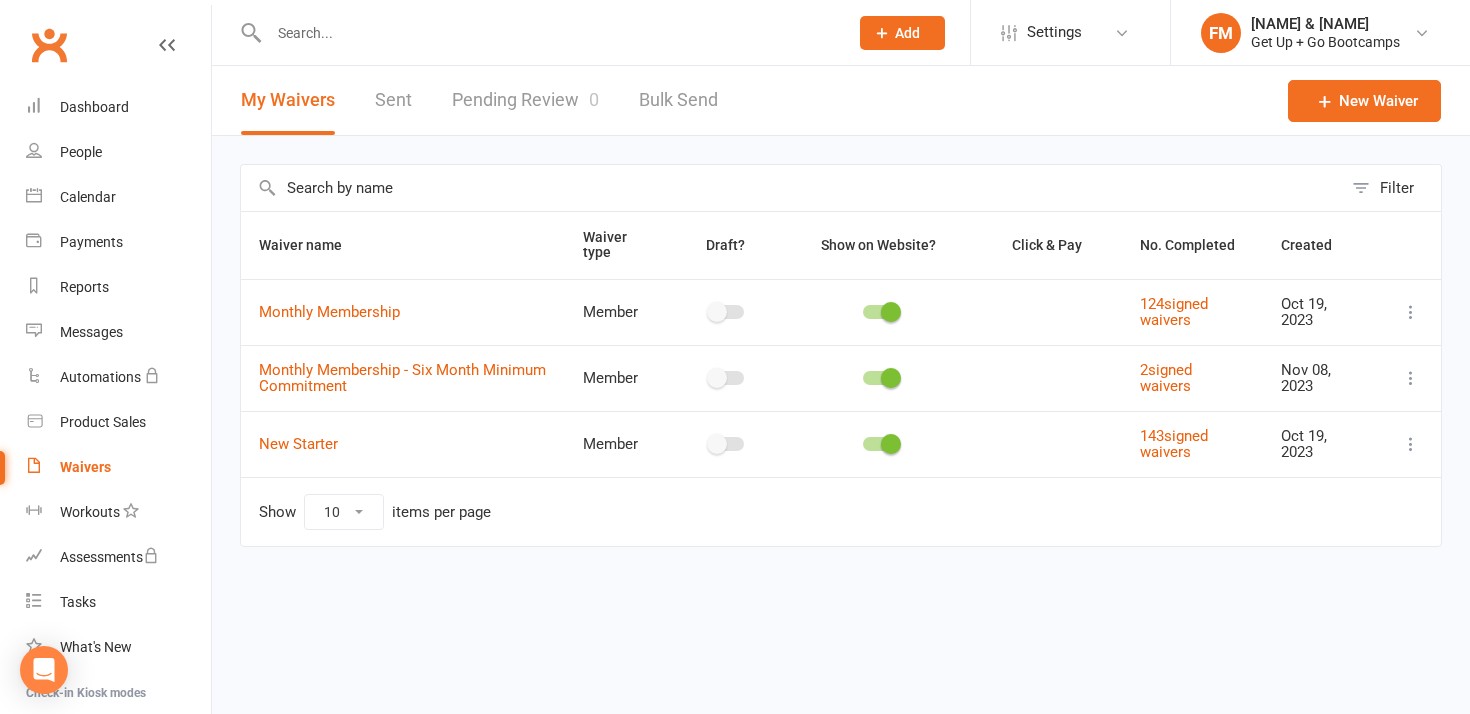 click at bounding box center (1411, 444) 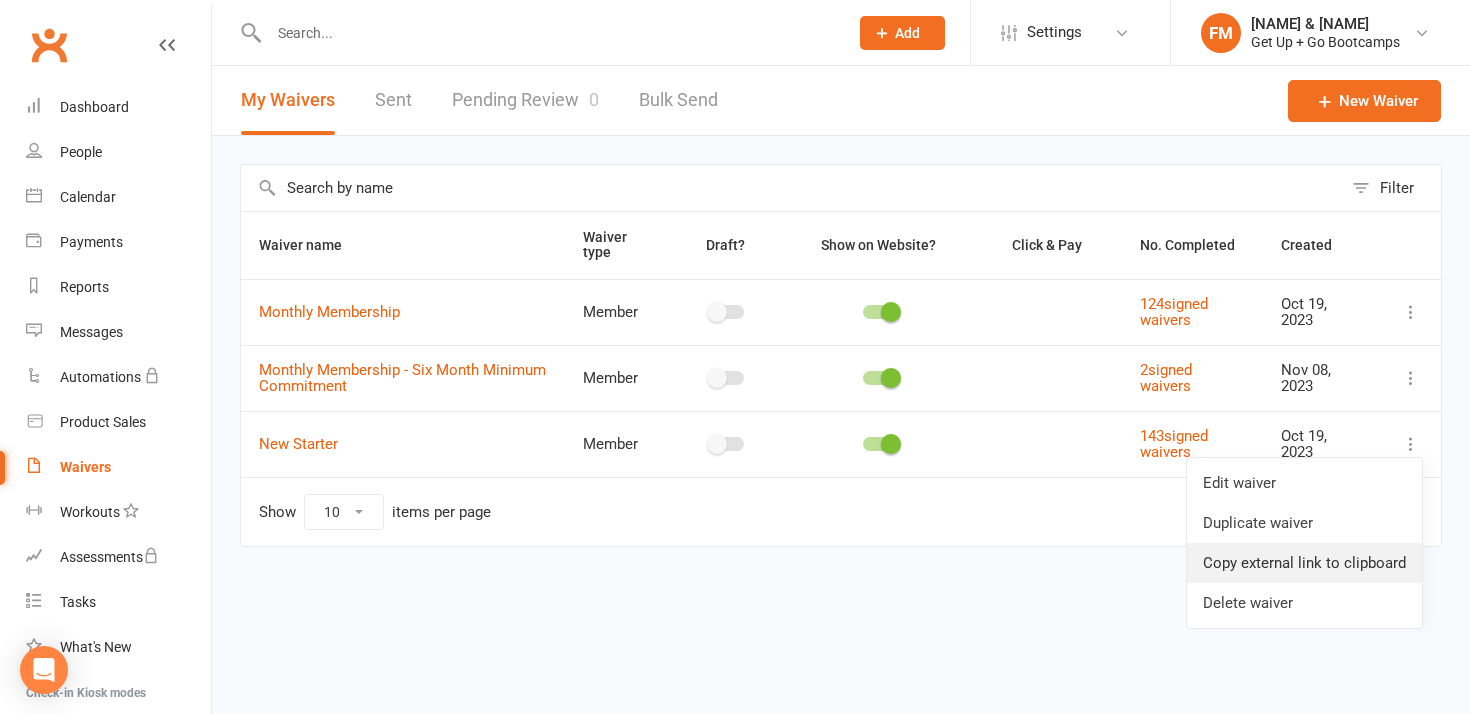 click on "Copy external link to clipboard" at bounding box center [1304, 563] 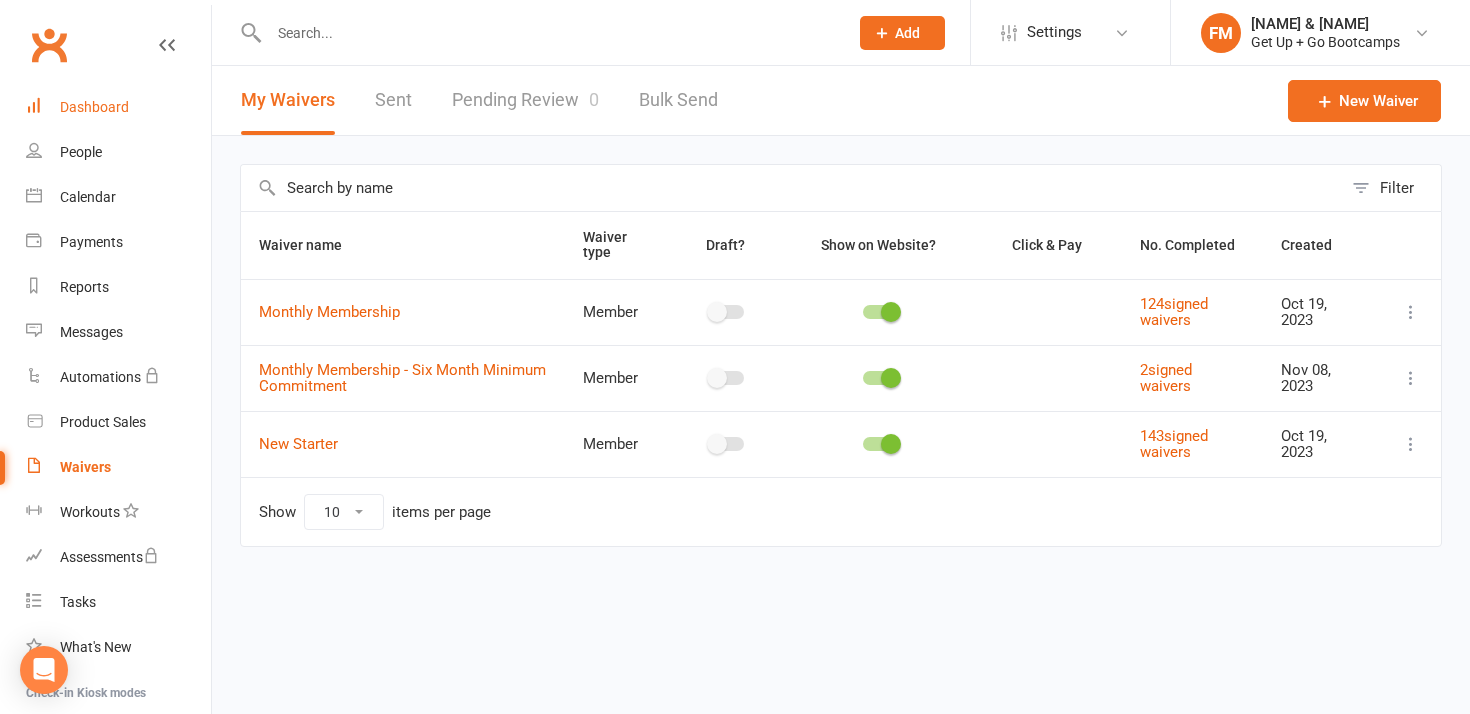 click on "Dashboard" at bounding box center (94, 107) 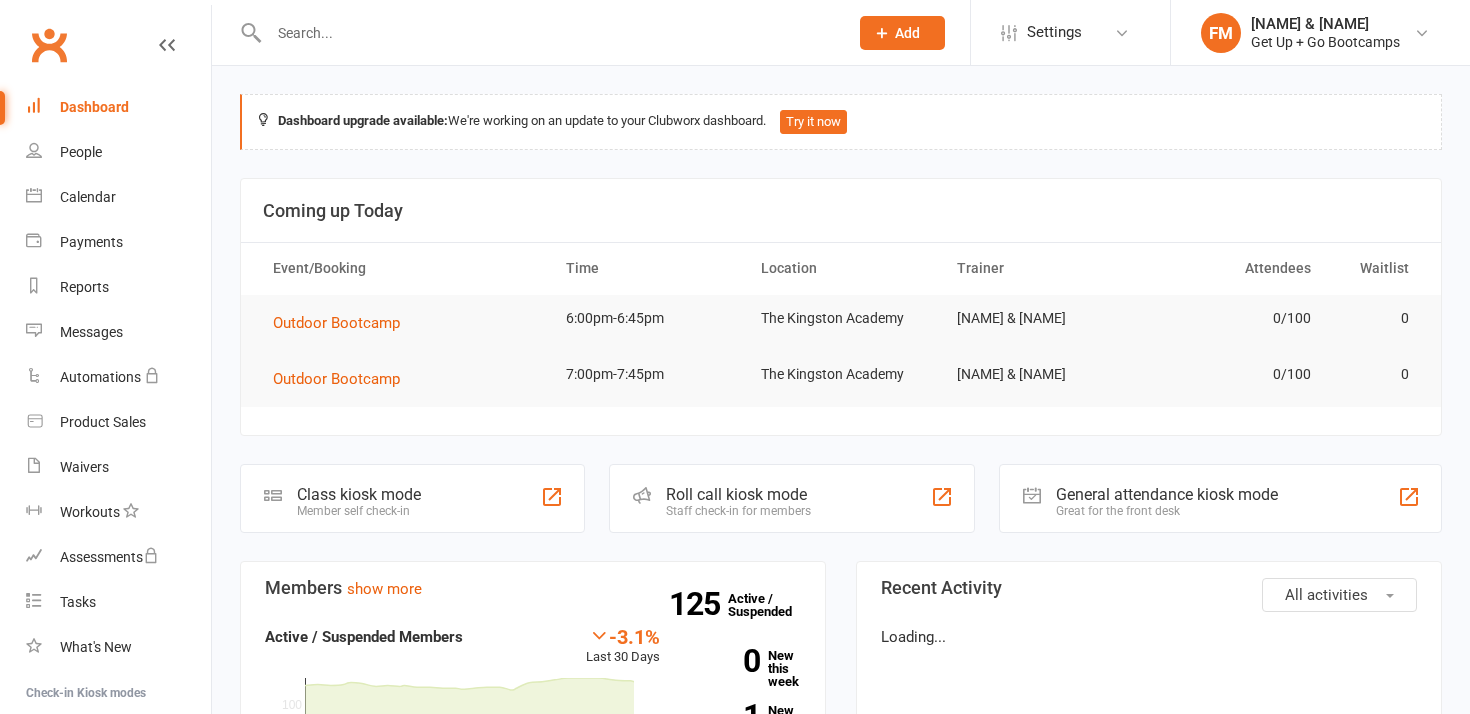 scroll, scrollTop: 0, scrollLeft: 0, axis: both 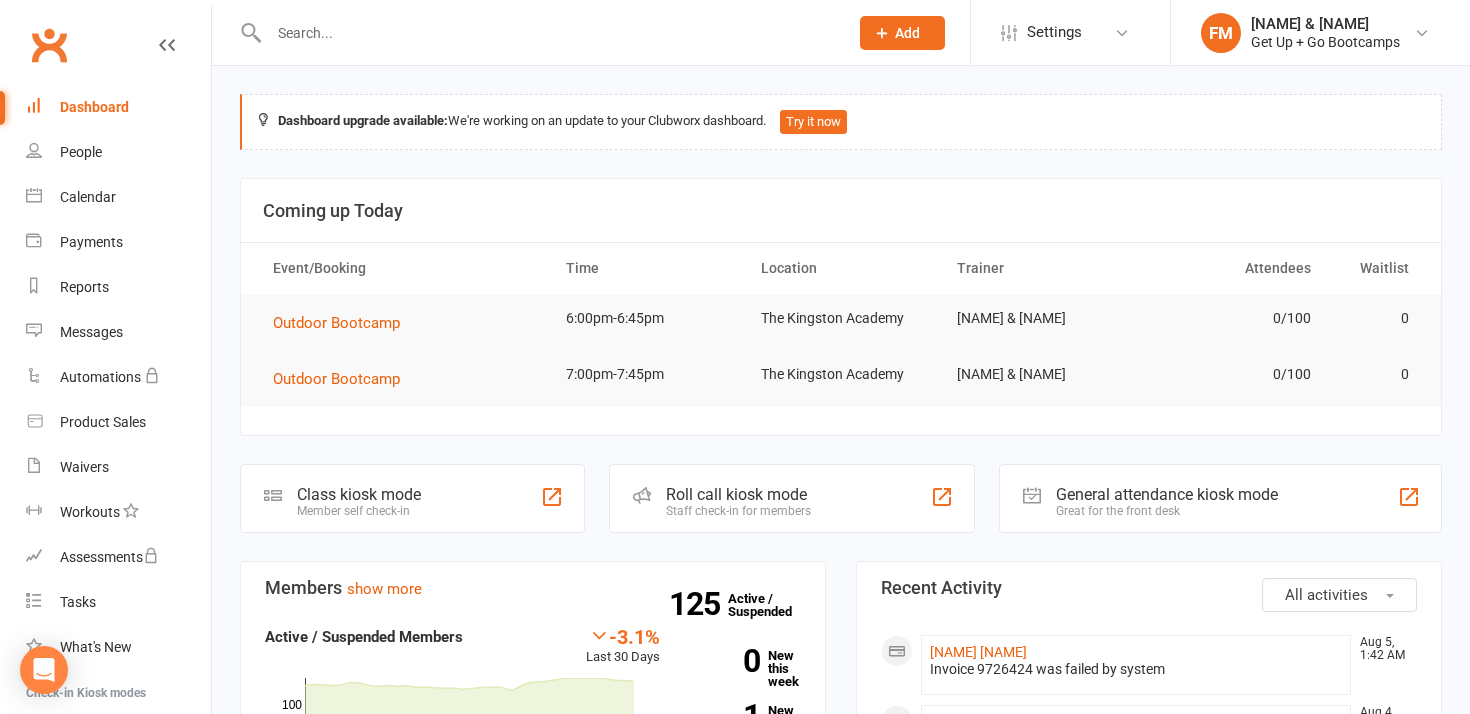 click at bounding box center (548, 33) 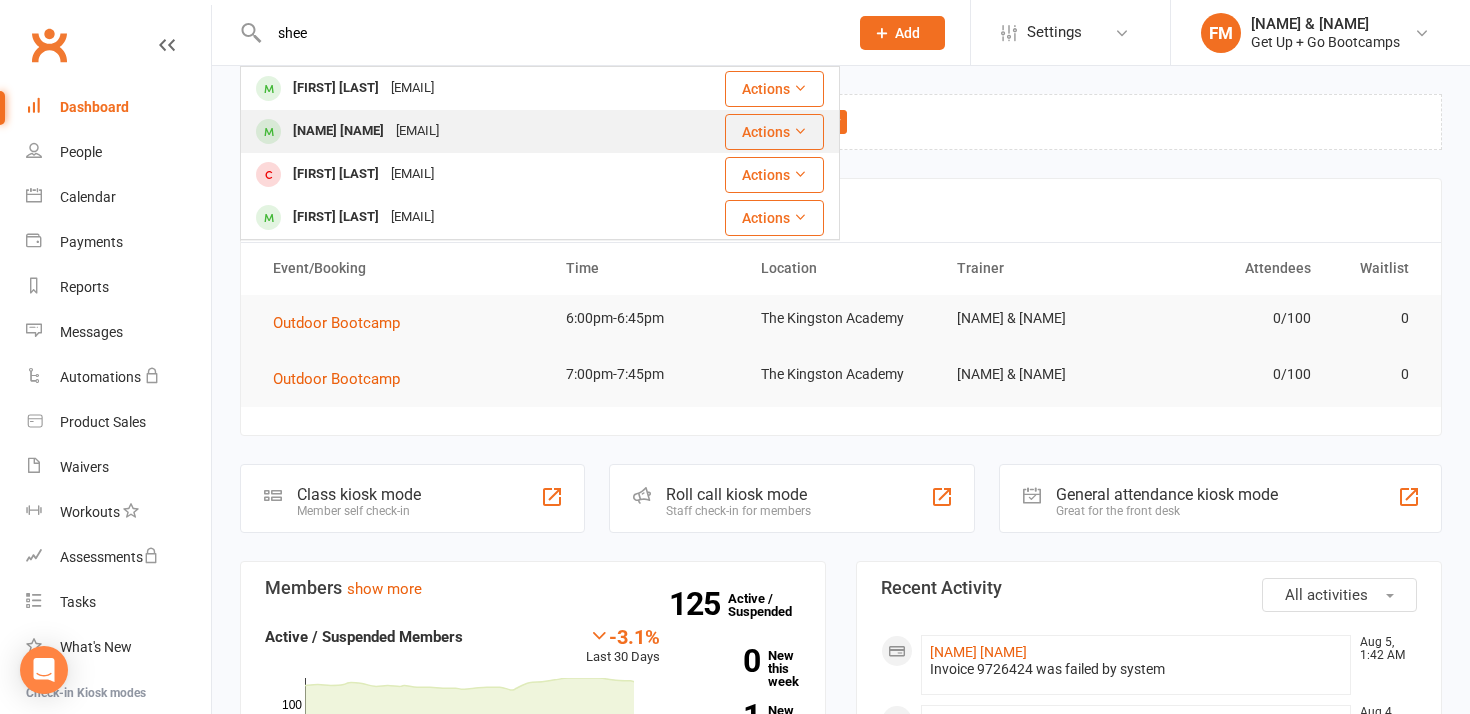type on "shee" 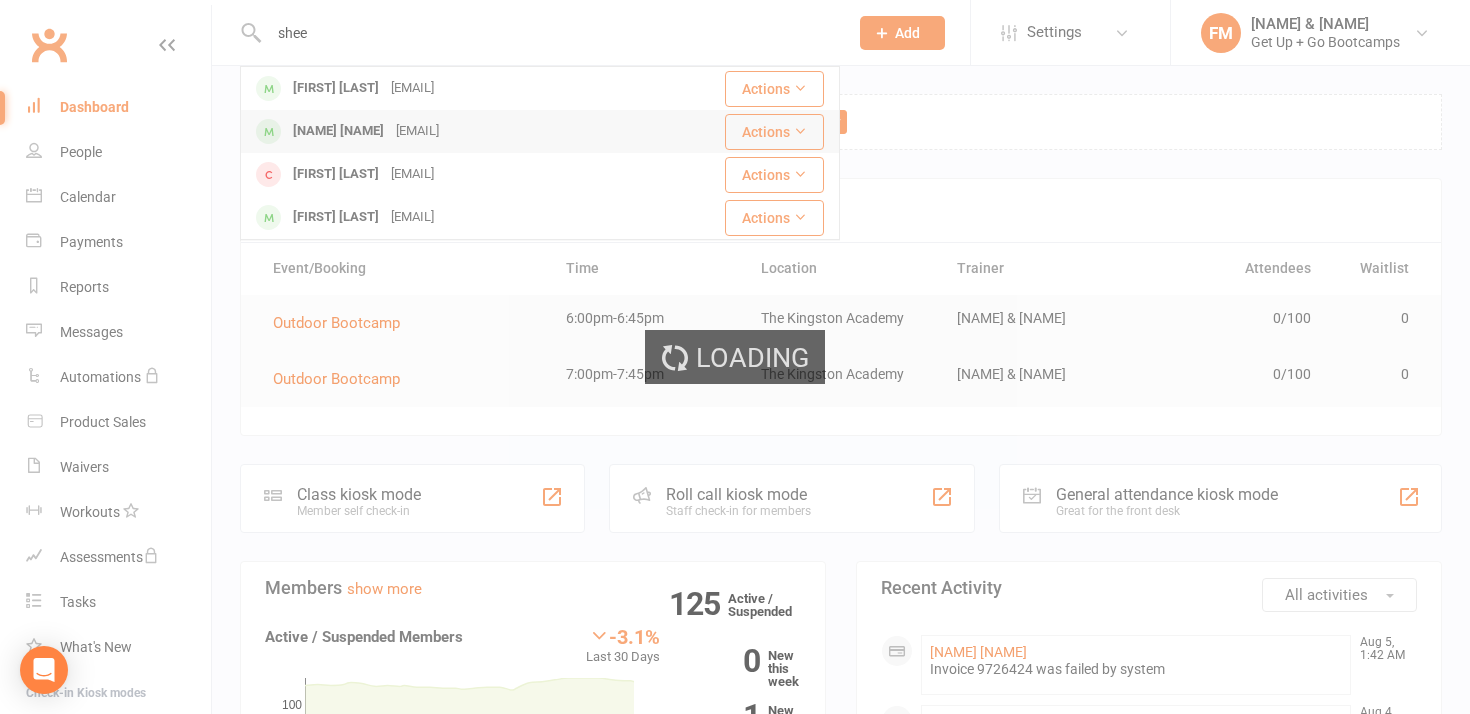 type 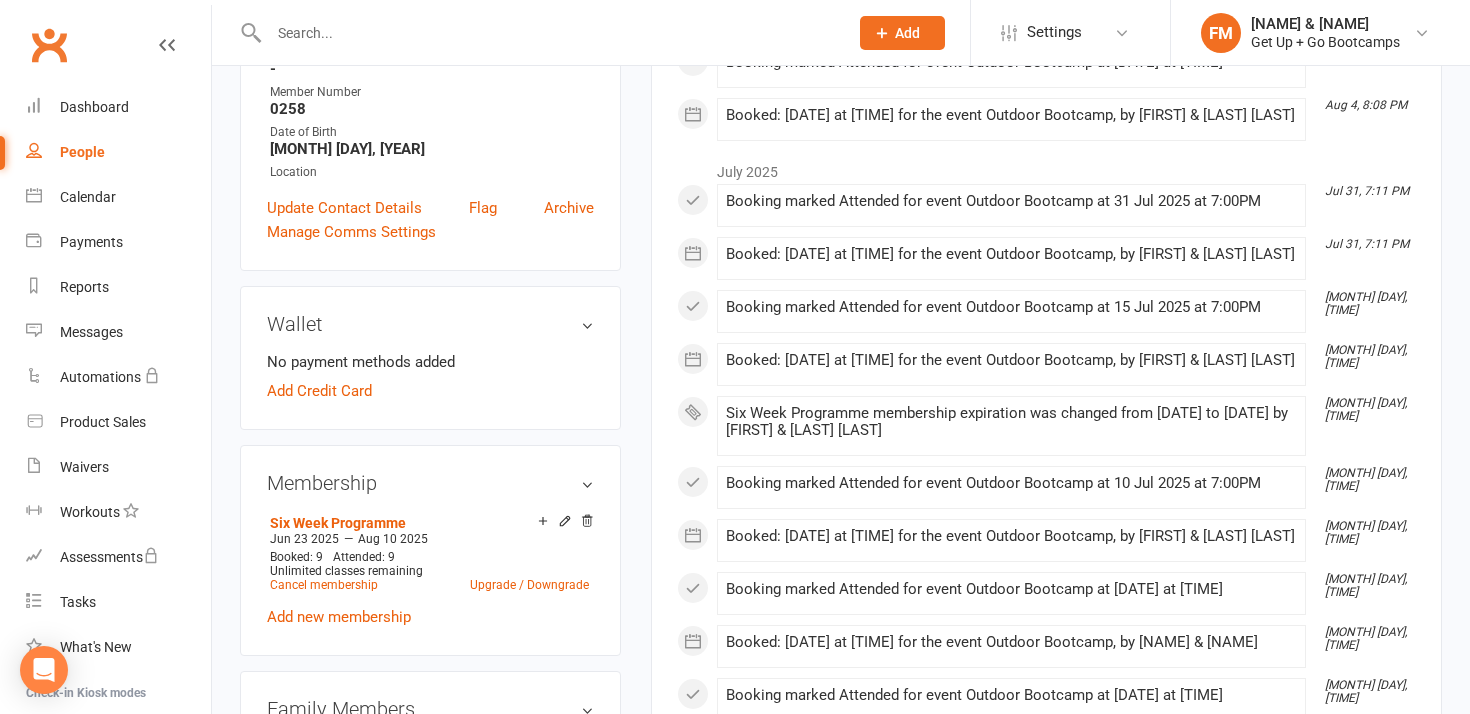 scroll, scrollTop: 414, scrollLeft: 0, axis: vertical 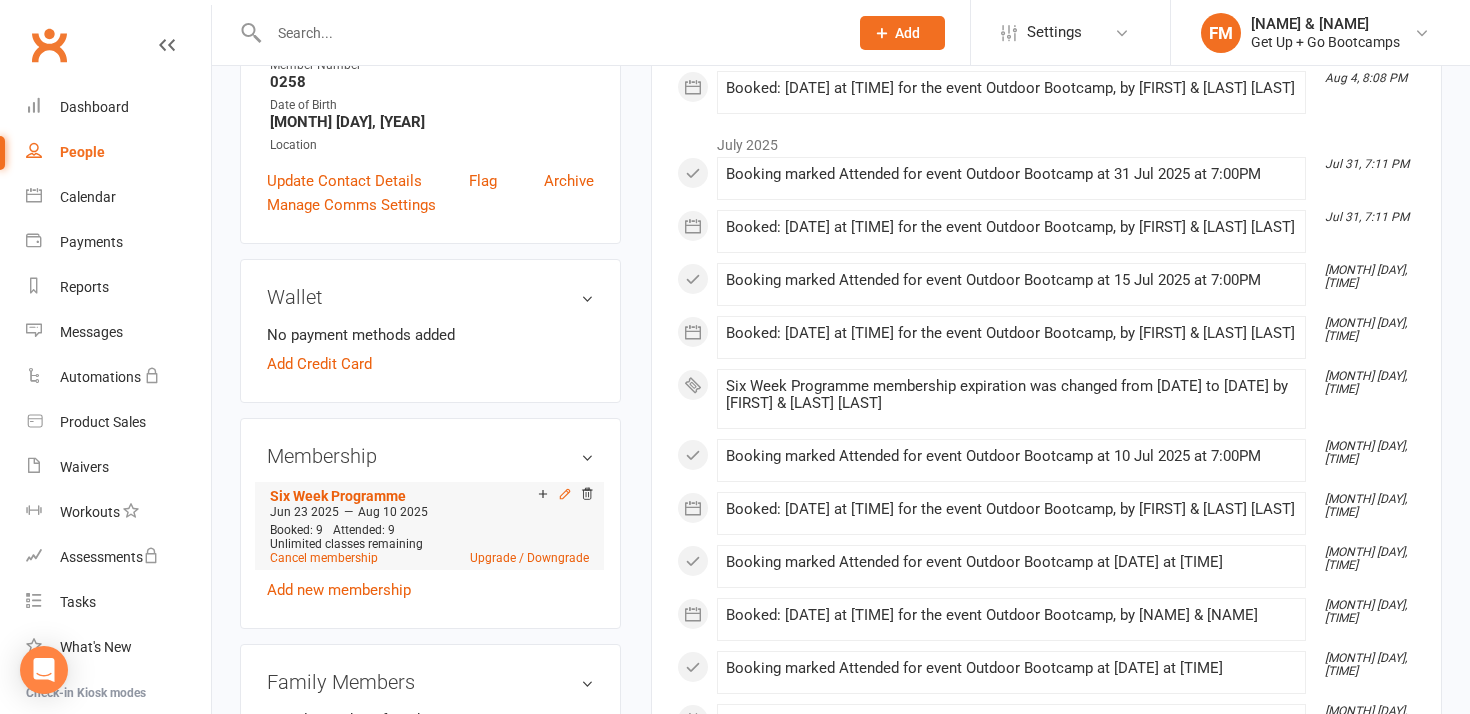 click 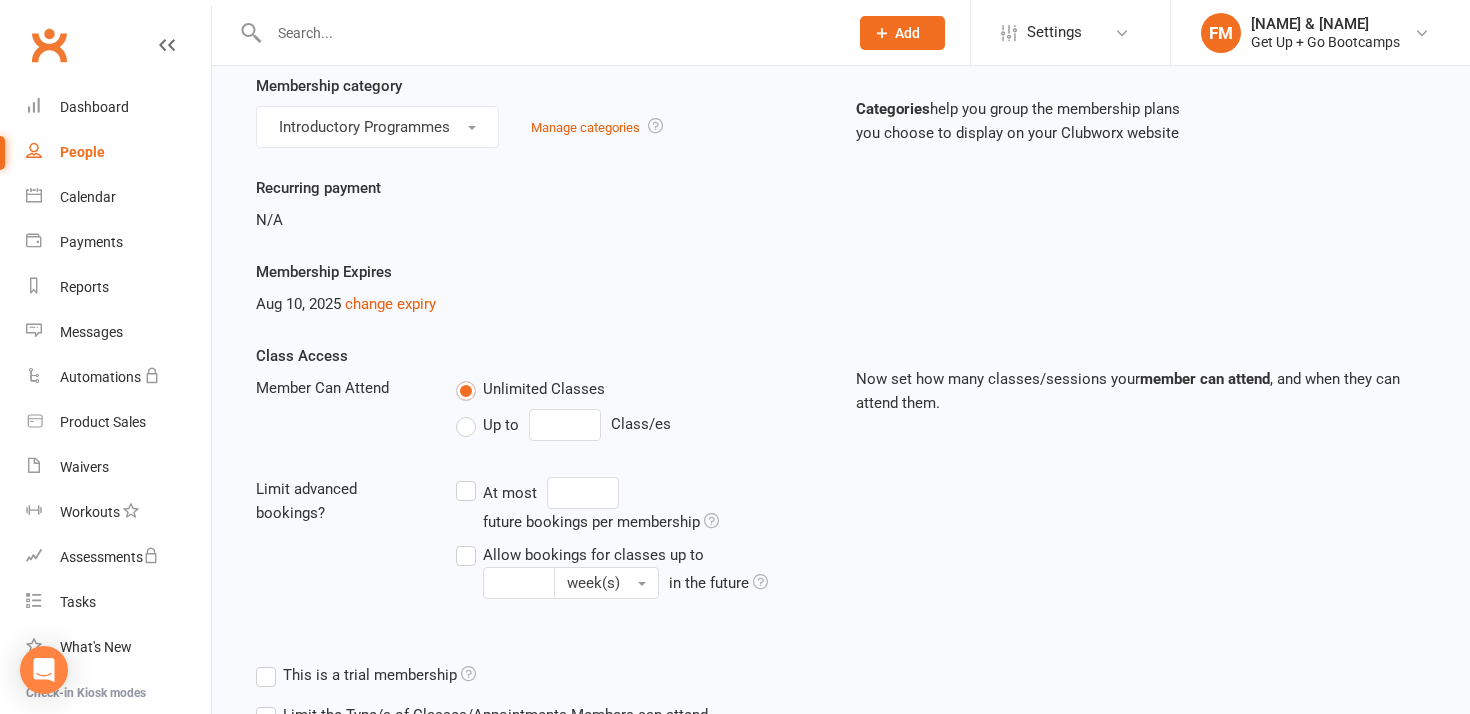 scroll, scrollTop: 208, scrollLeft: 0, axis: vertical 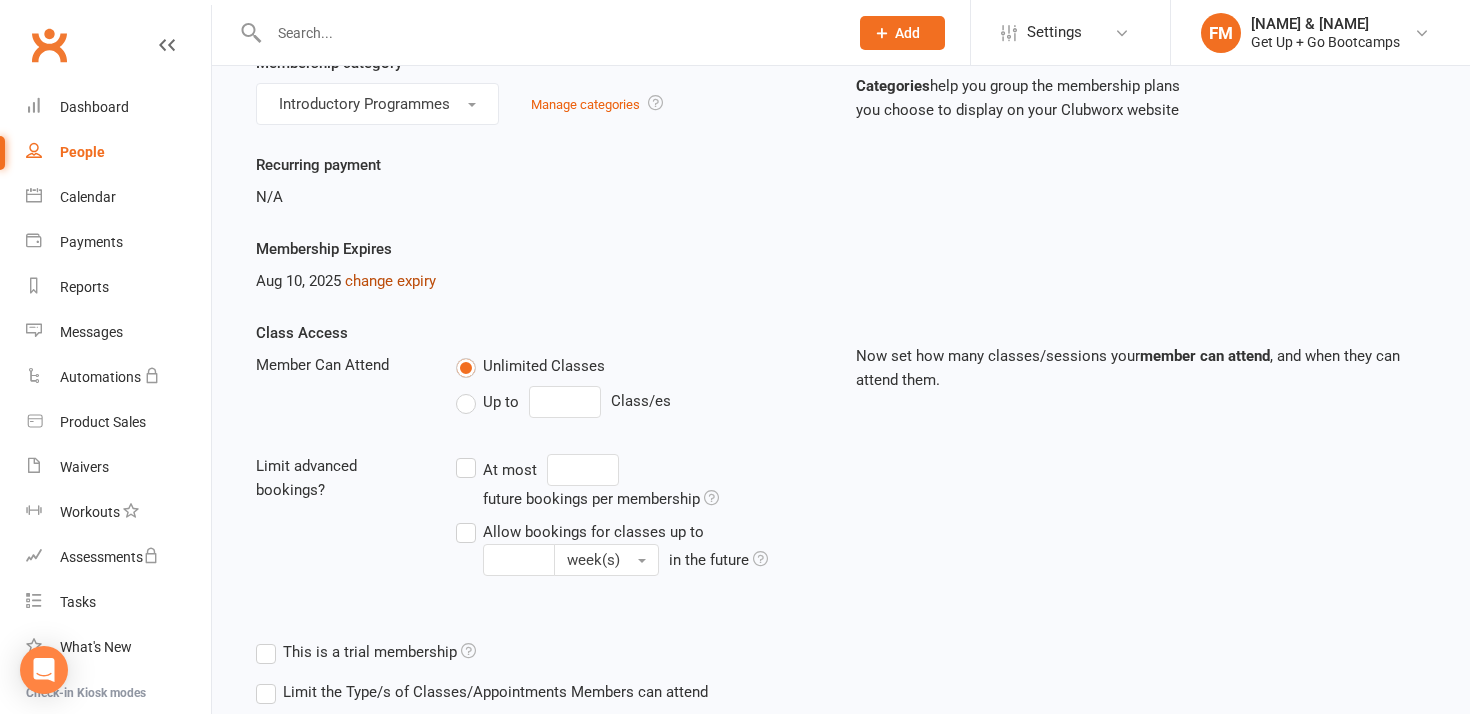 click on "change expiry" at bounding box center (390, 281) 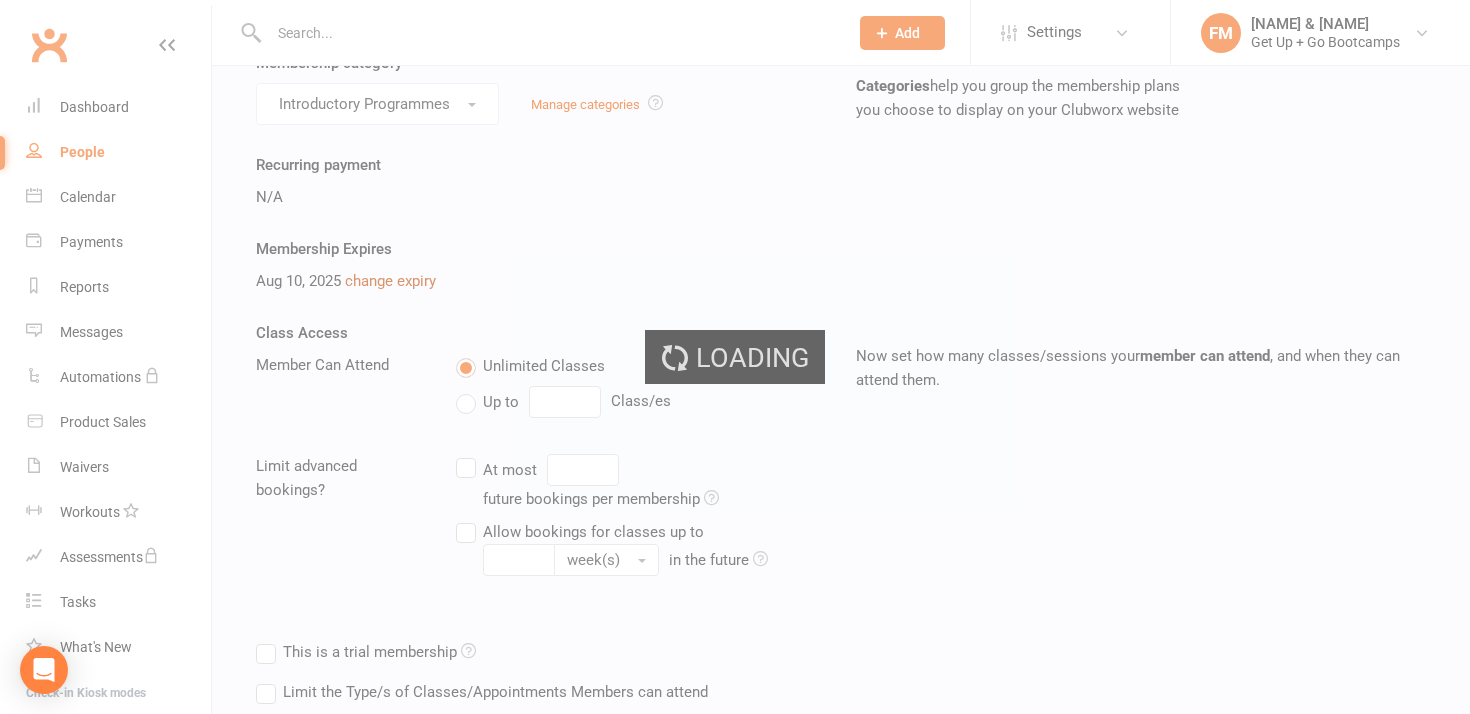 scroll, scrollTop: 0, scrollLeft: 0, axis: both 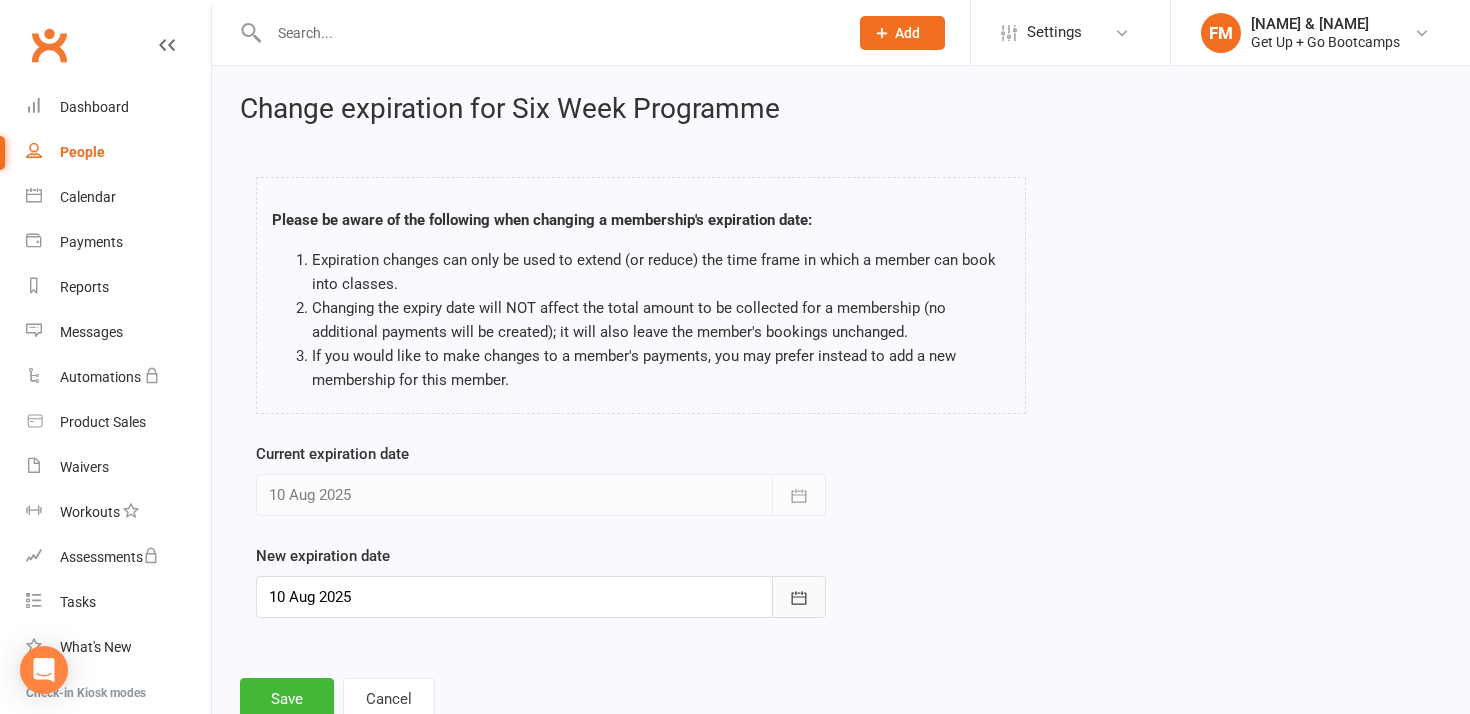 click 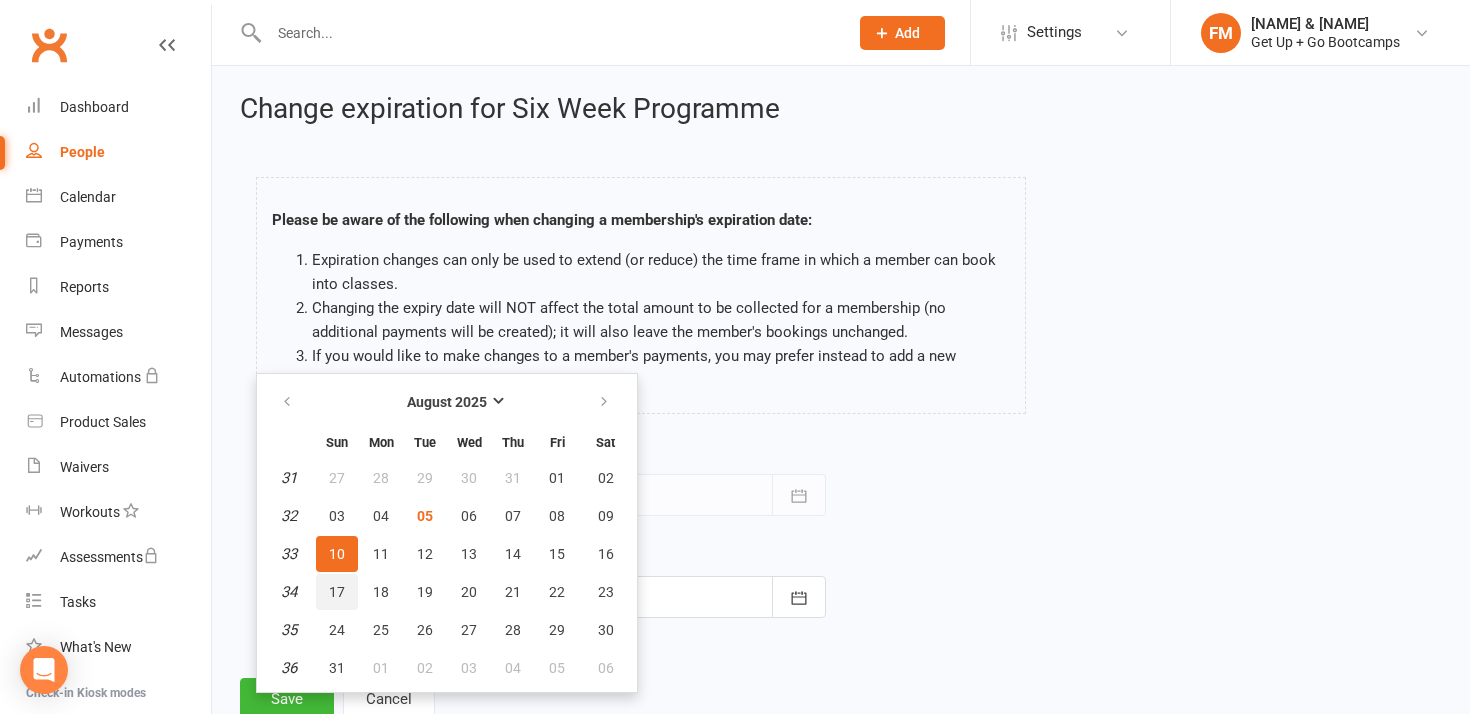 click on "17" at bounding box center [337, 592] 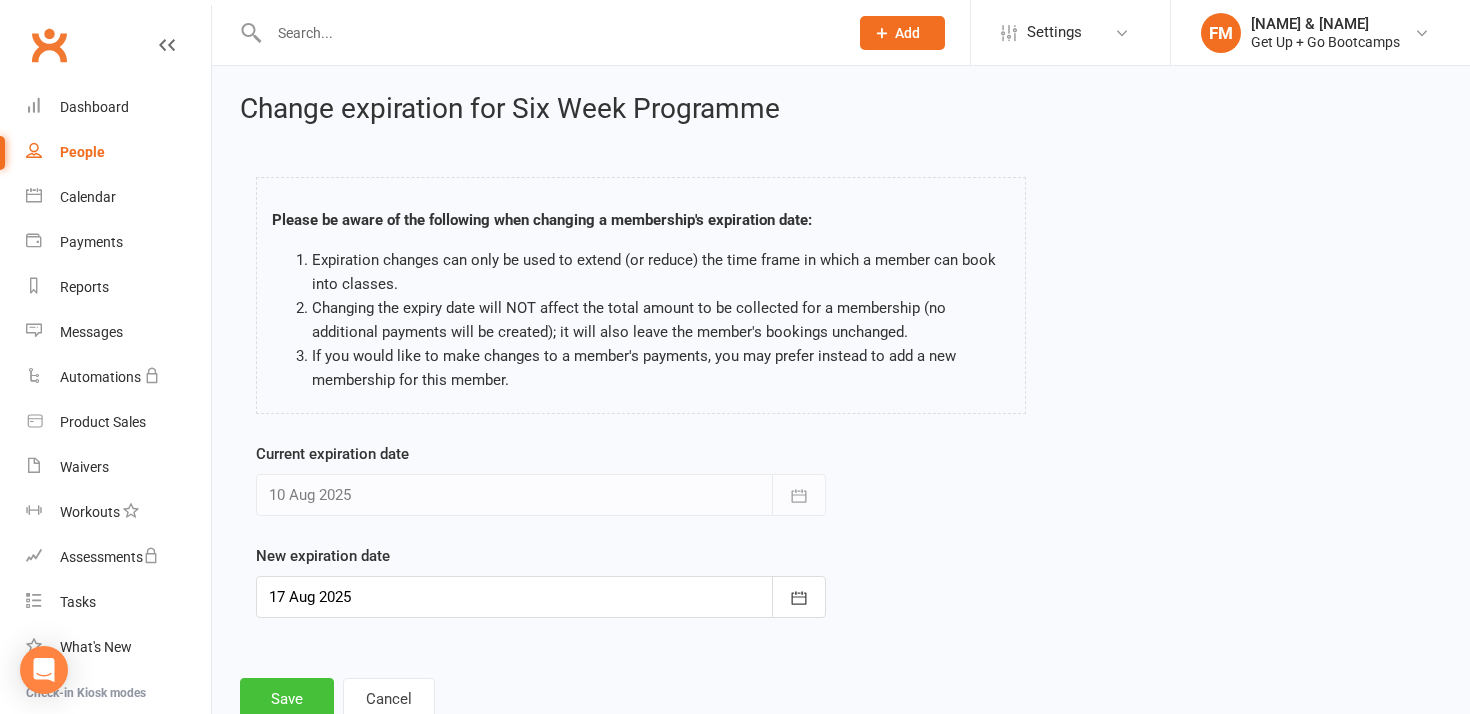 click on "Save" at bounding box center (287, 699) 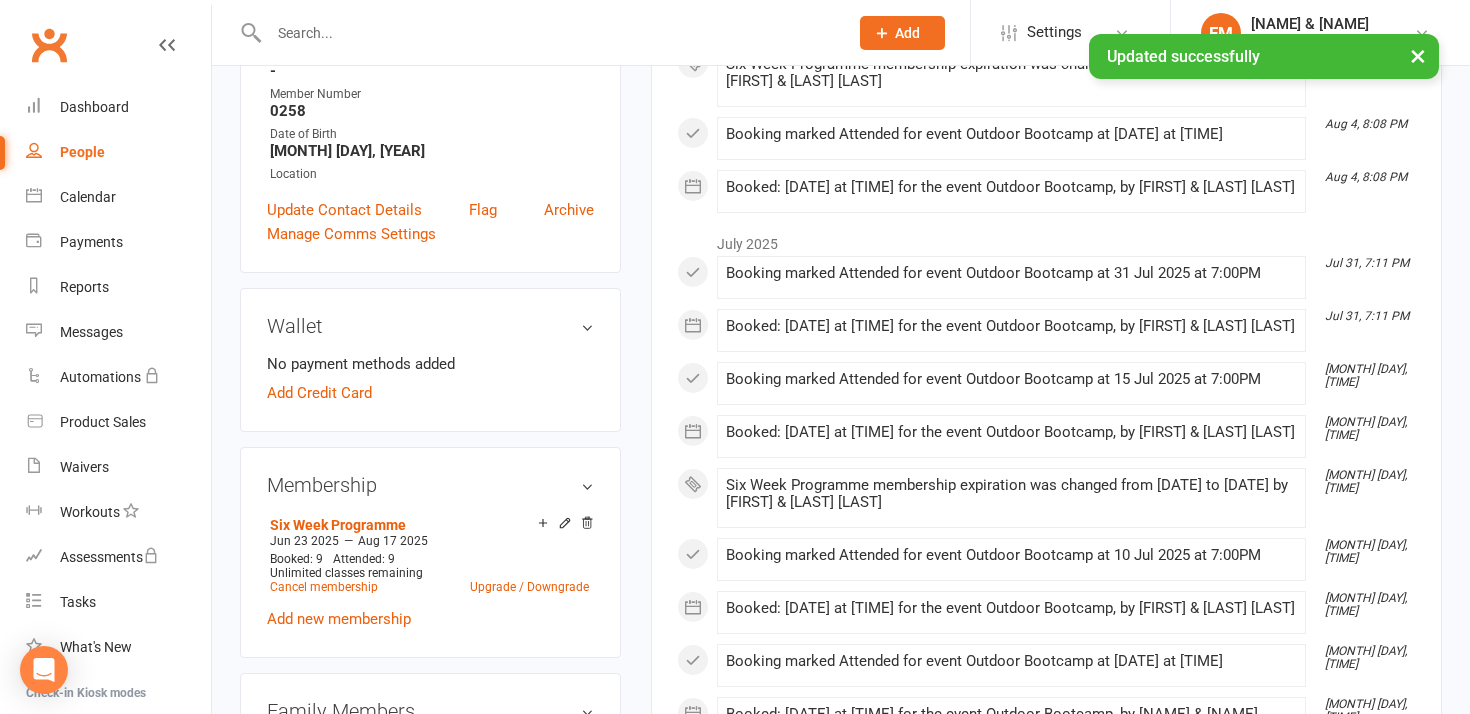 scroll, scrollTop: 500, scrollLeft: 0, axis: vertical 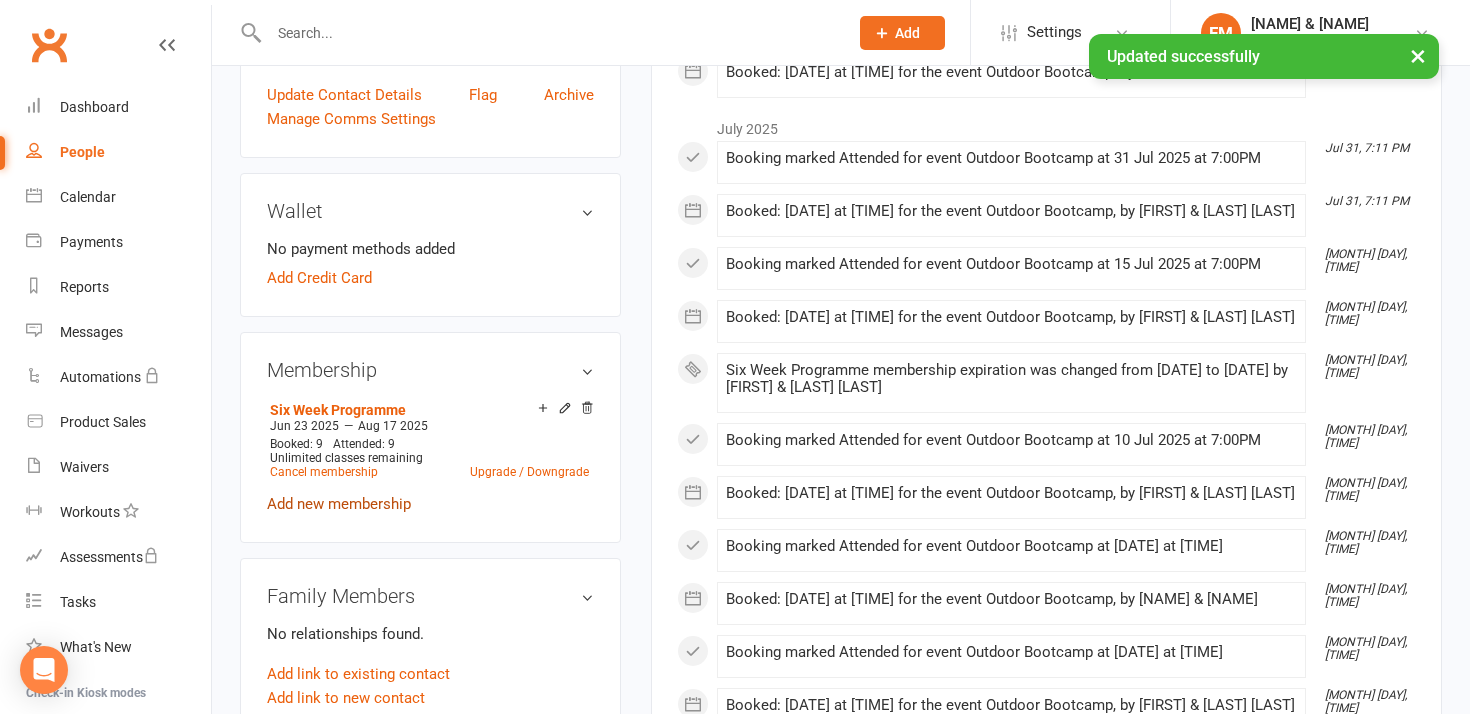 click on "Add new membership" at bounding box center [339, 504] 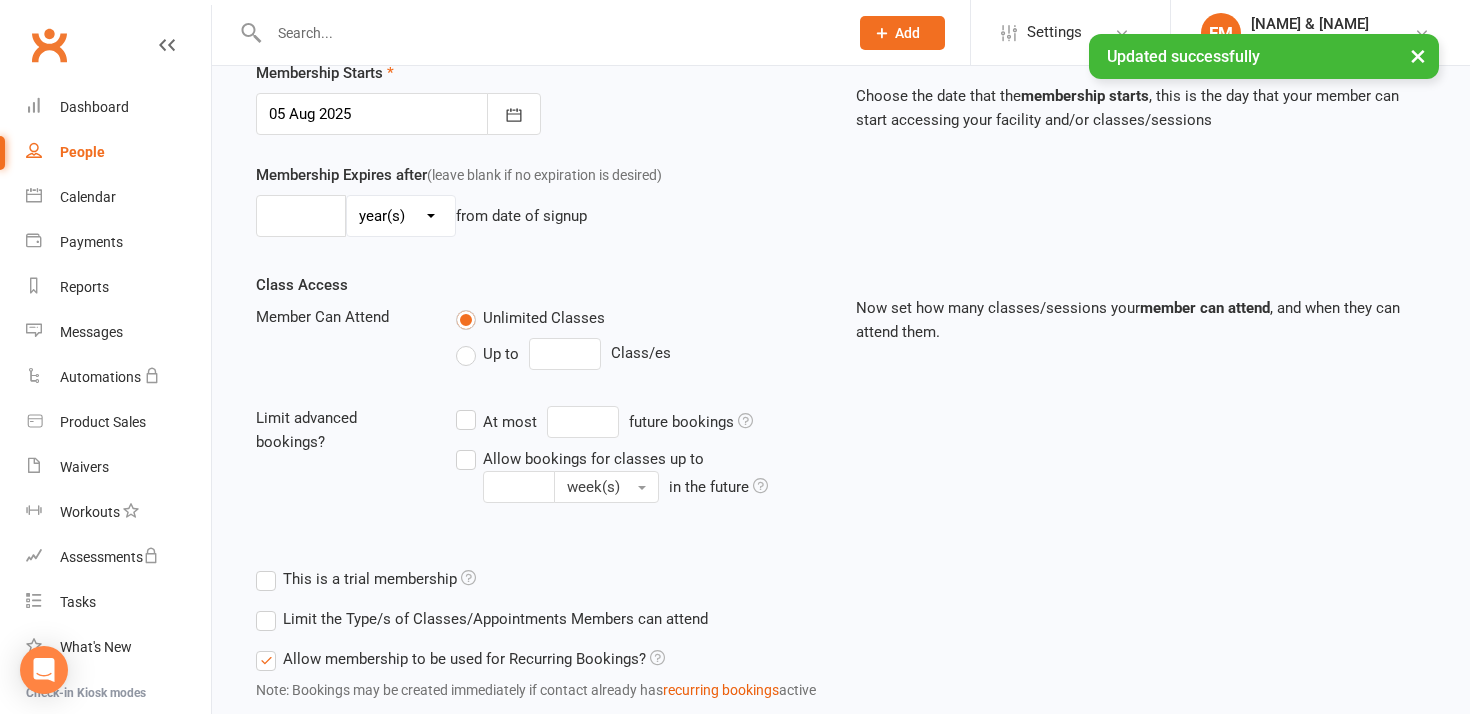 scroll, scrollTop: 0, scrollLeft: 0, axis: both 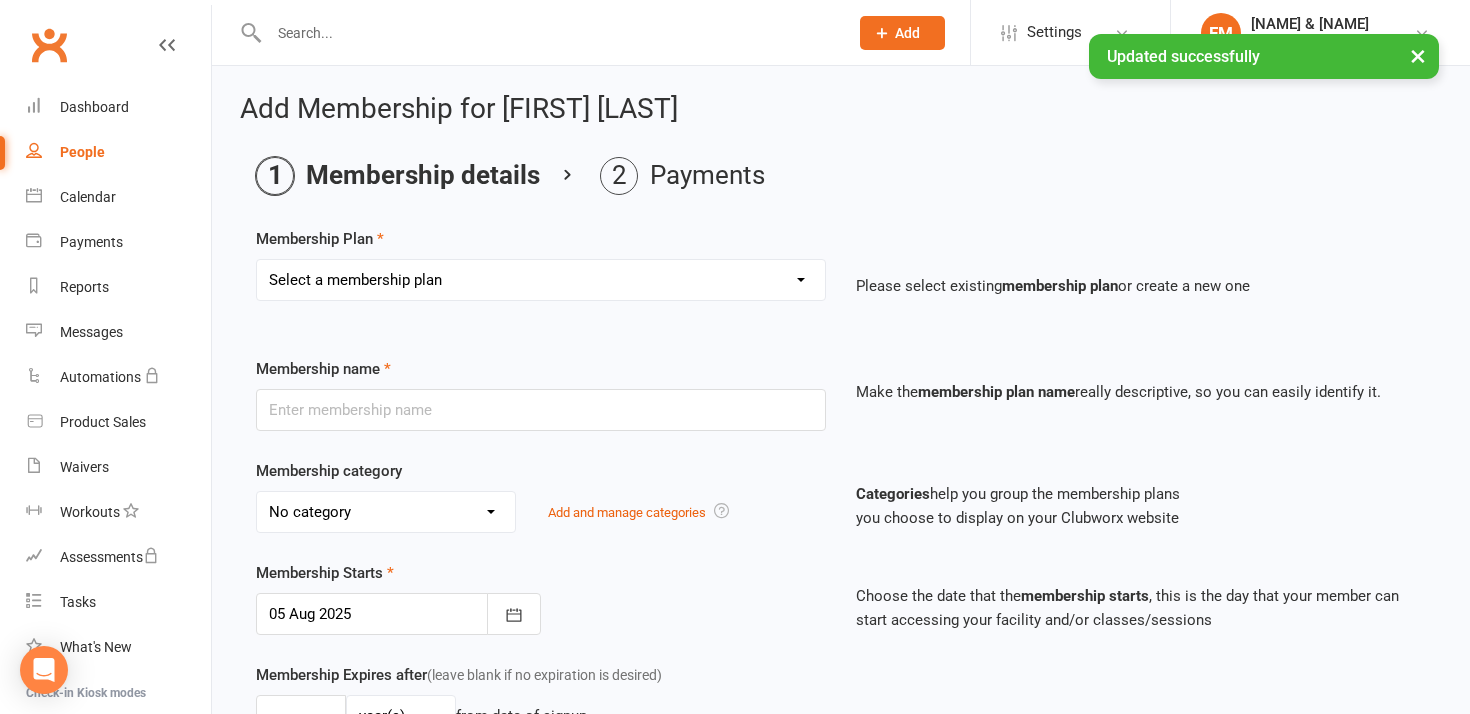 click on "Select a membership plan Create new Membership Plan Old Membership: 1 x per week Unlimited Membership Ten Class Pack Old Membership: Couples - 1 x per week Dynamic Duo Membership Six Week Programme Mates Rates Membership" at bounding box center [541, 280] 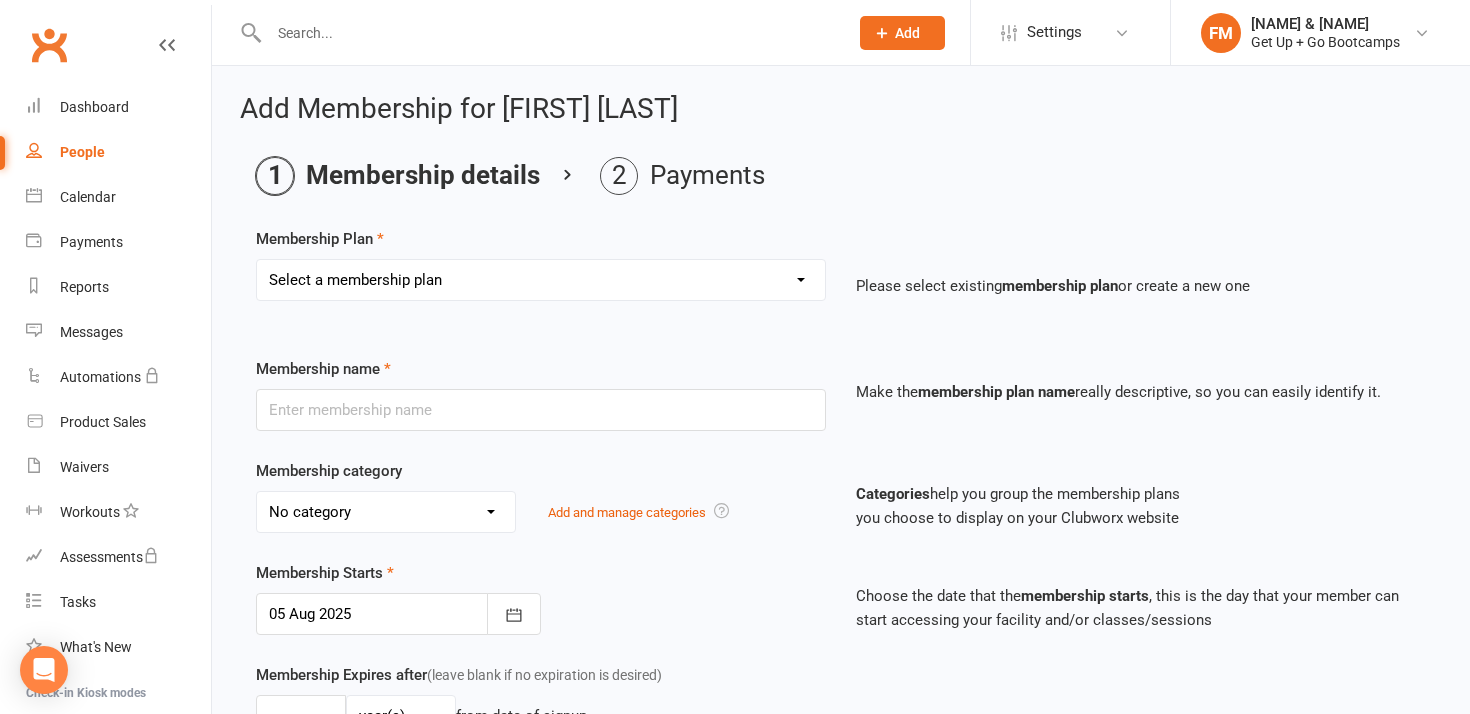 select on "3" 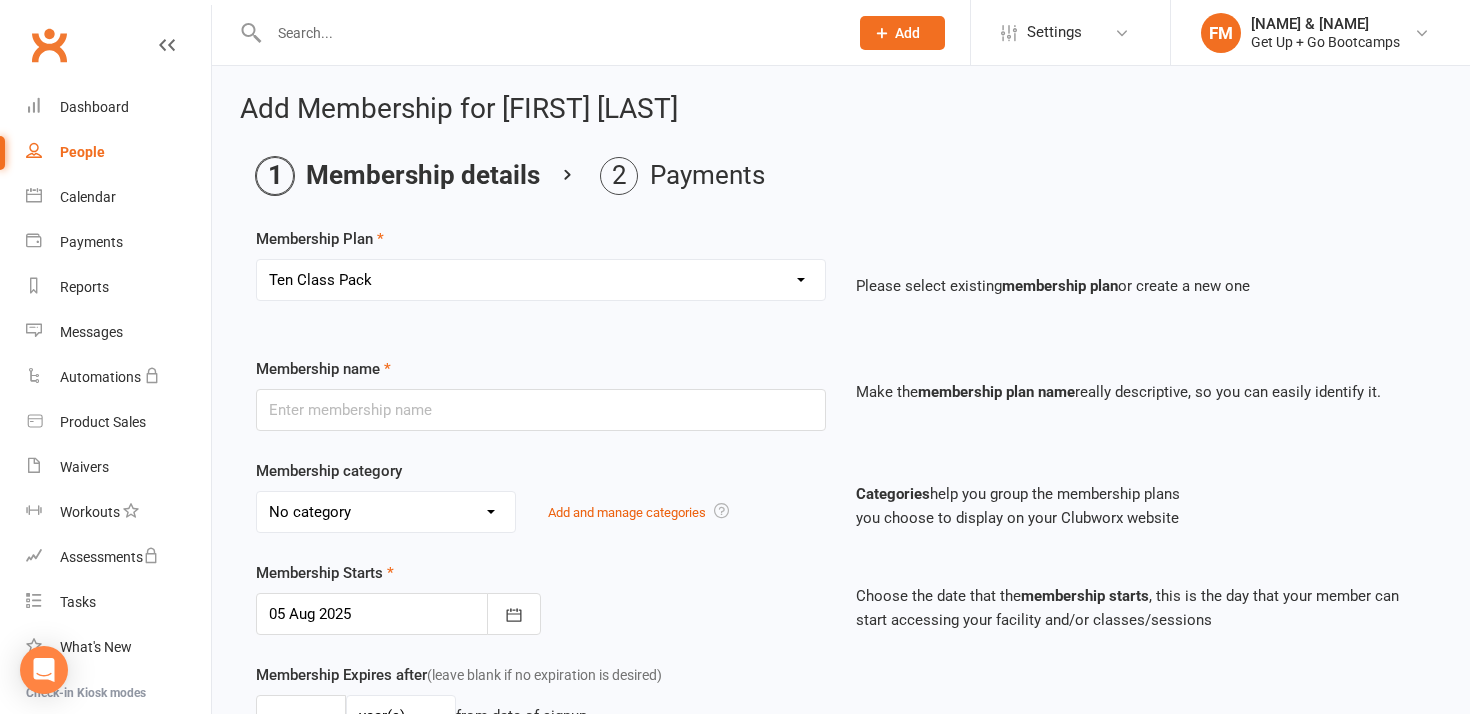 type on "Ten Class Pack" 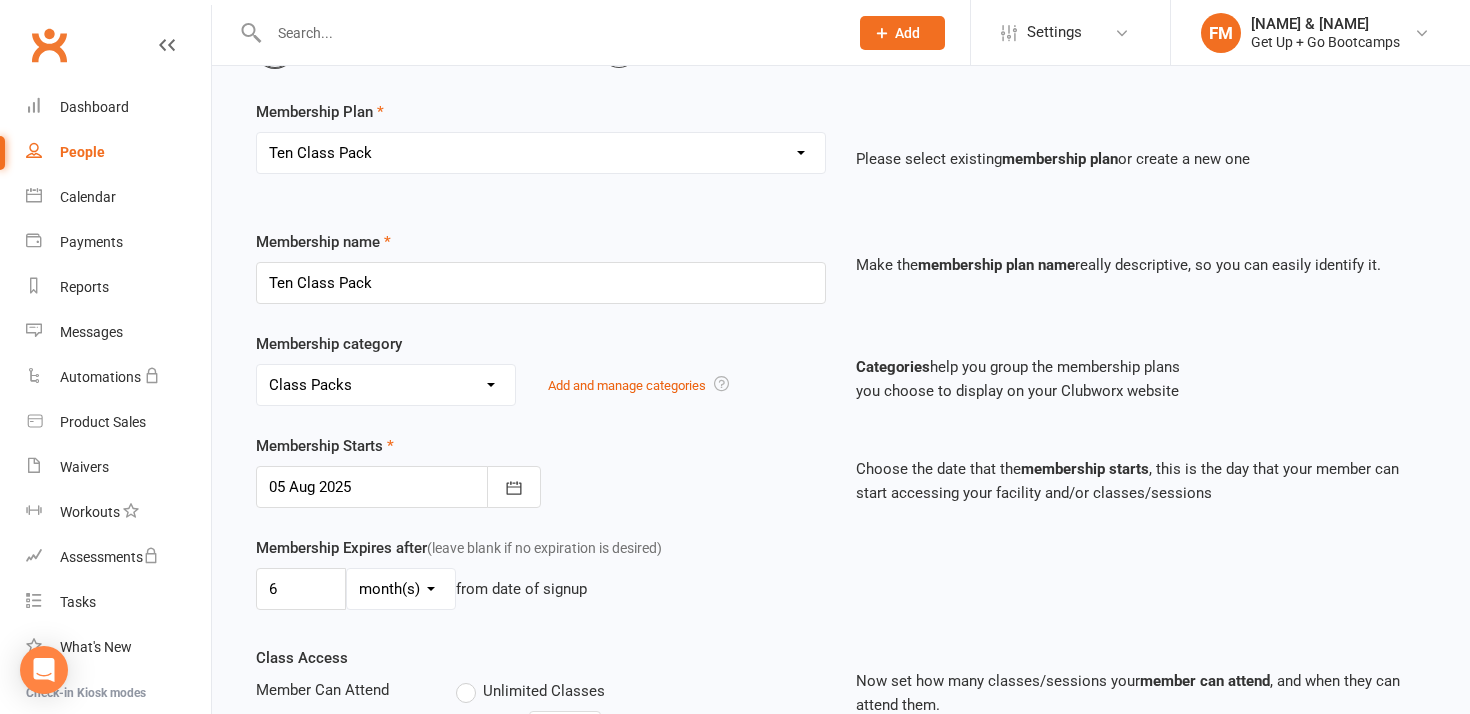 scroll, scrollTop: 150, scrollLeft: 0, axis: vertical 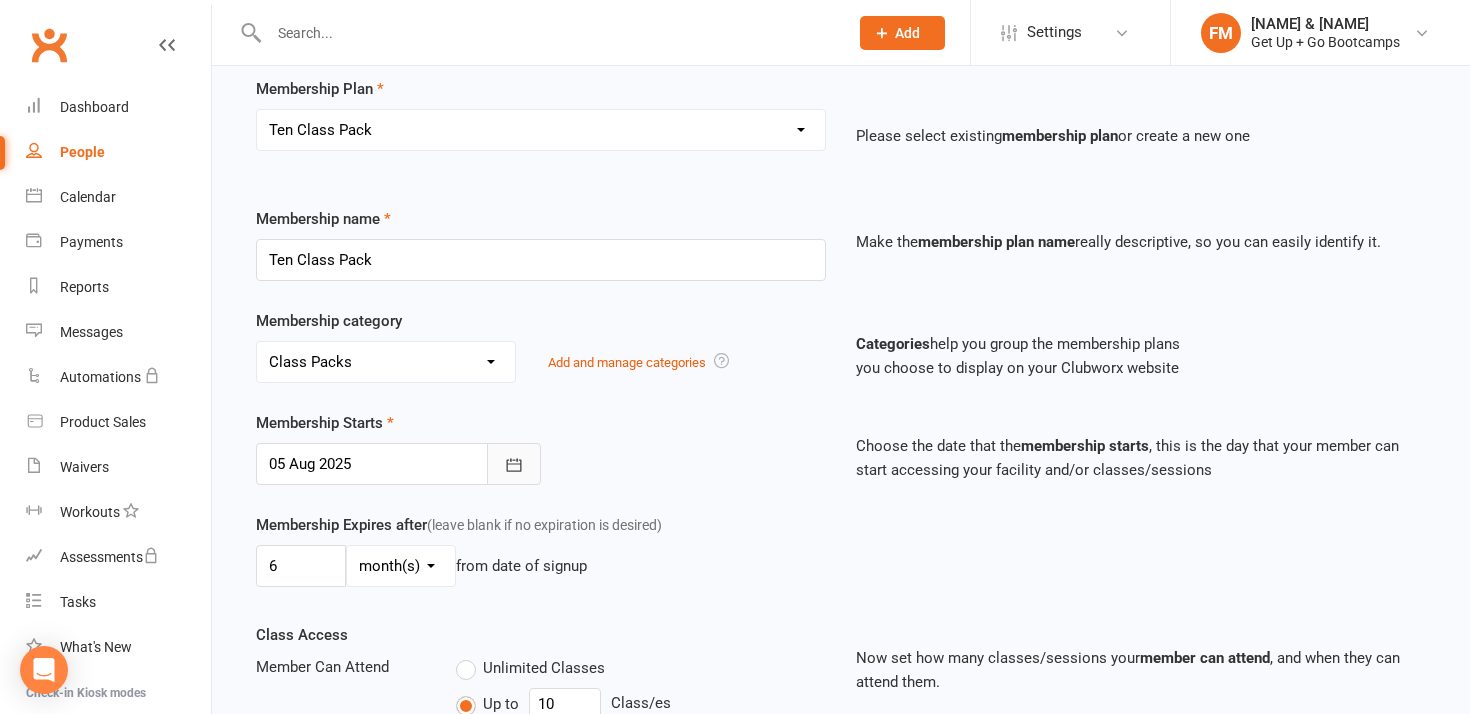 click 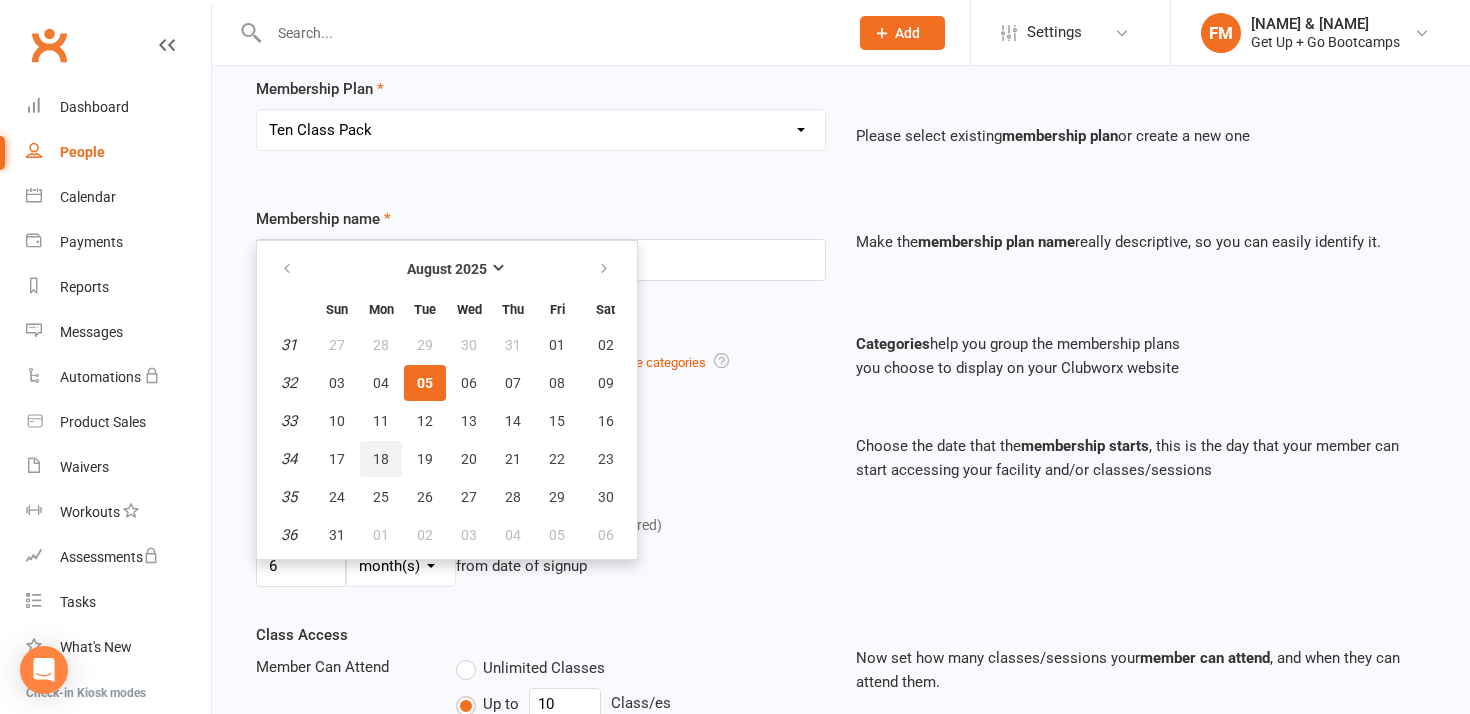 click on "18" at bounding box center (381, 459) 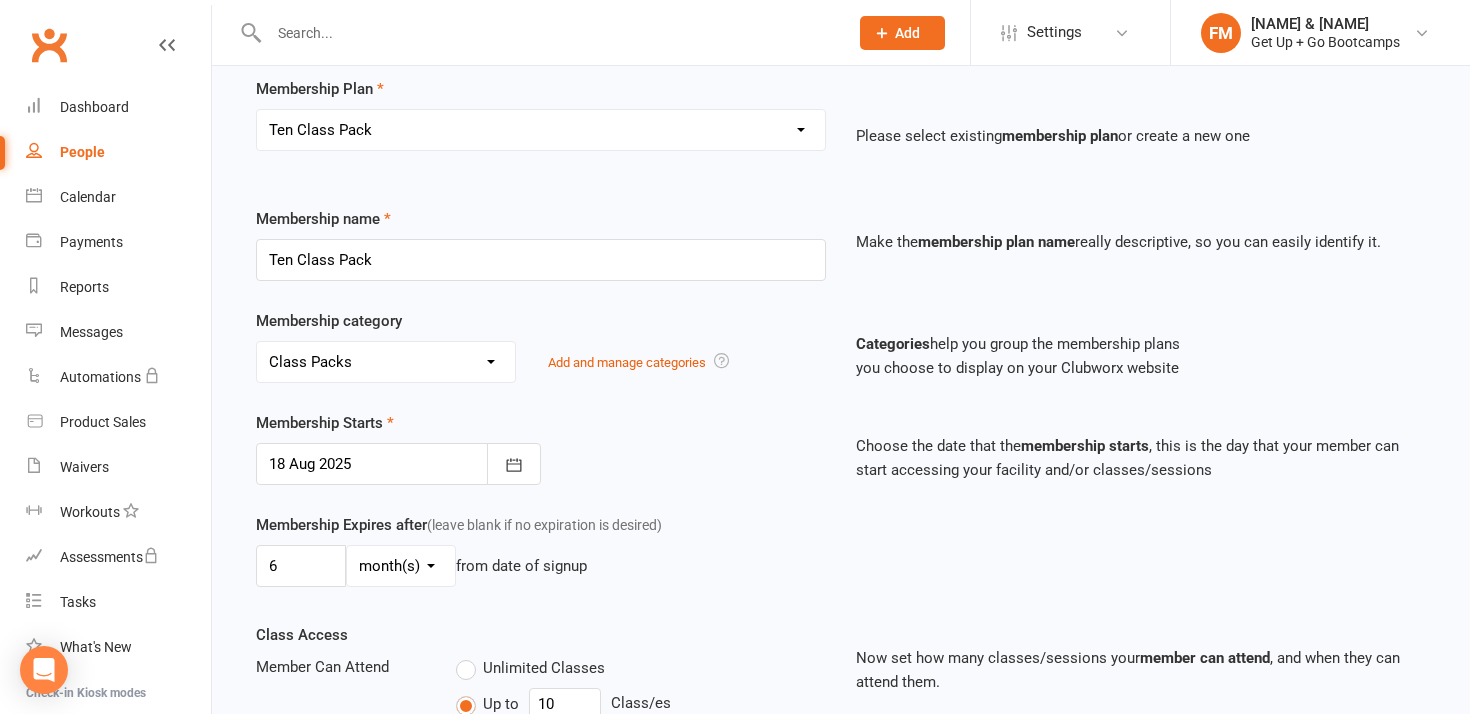 click on "Membership Expires after   (leave blank if no expiration is desired) 6 day(s) week(s) month(s) year(s)   from date of signup" at bounding box center (541, 554) 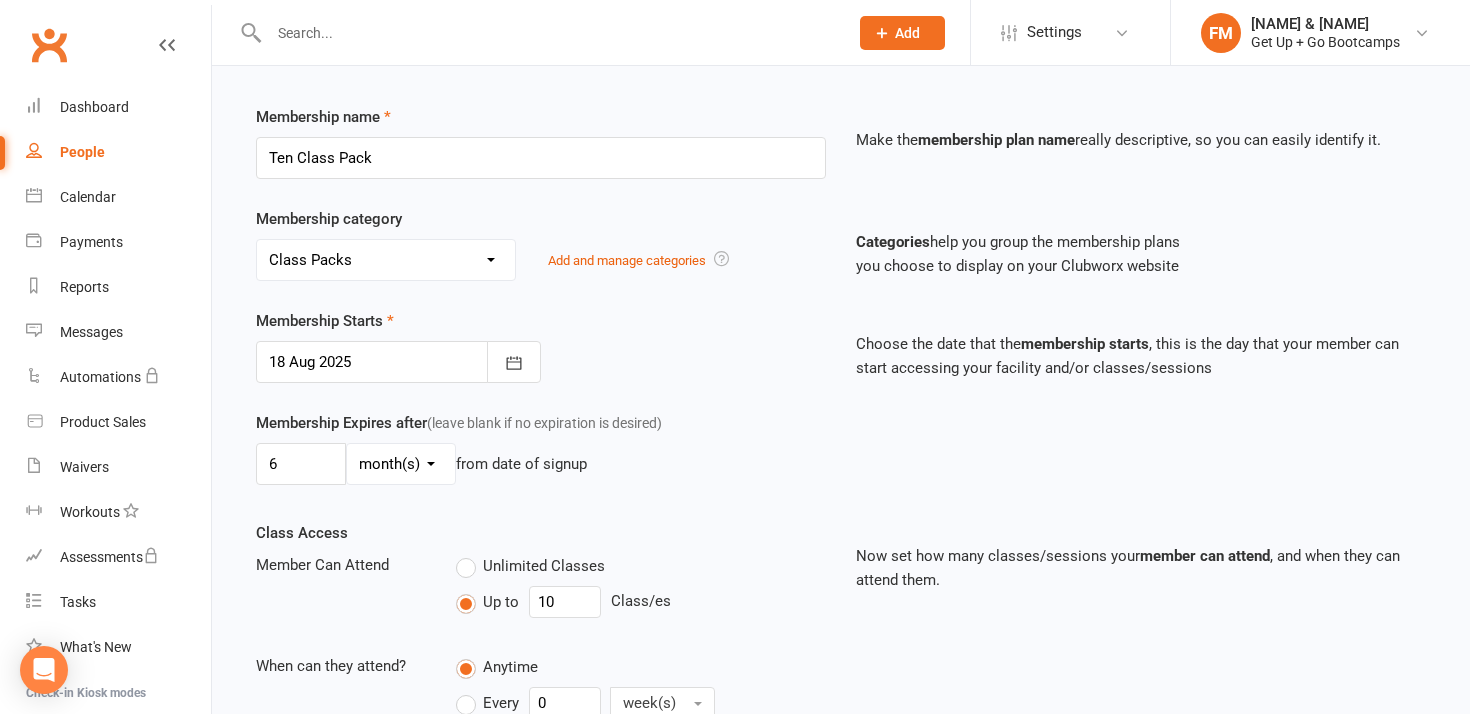 scroll, scrollTop: 254, scrollLeft: 0, axis: vertical 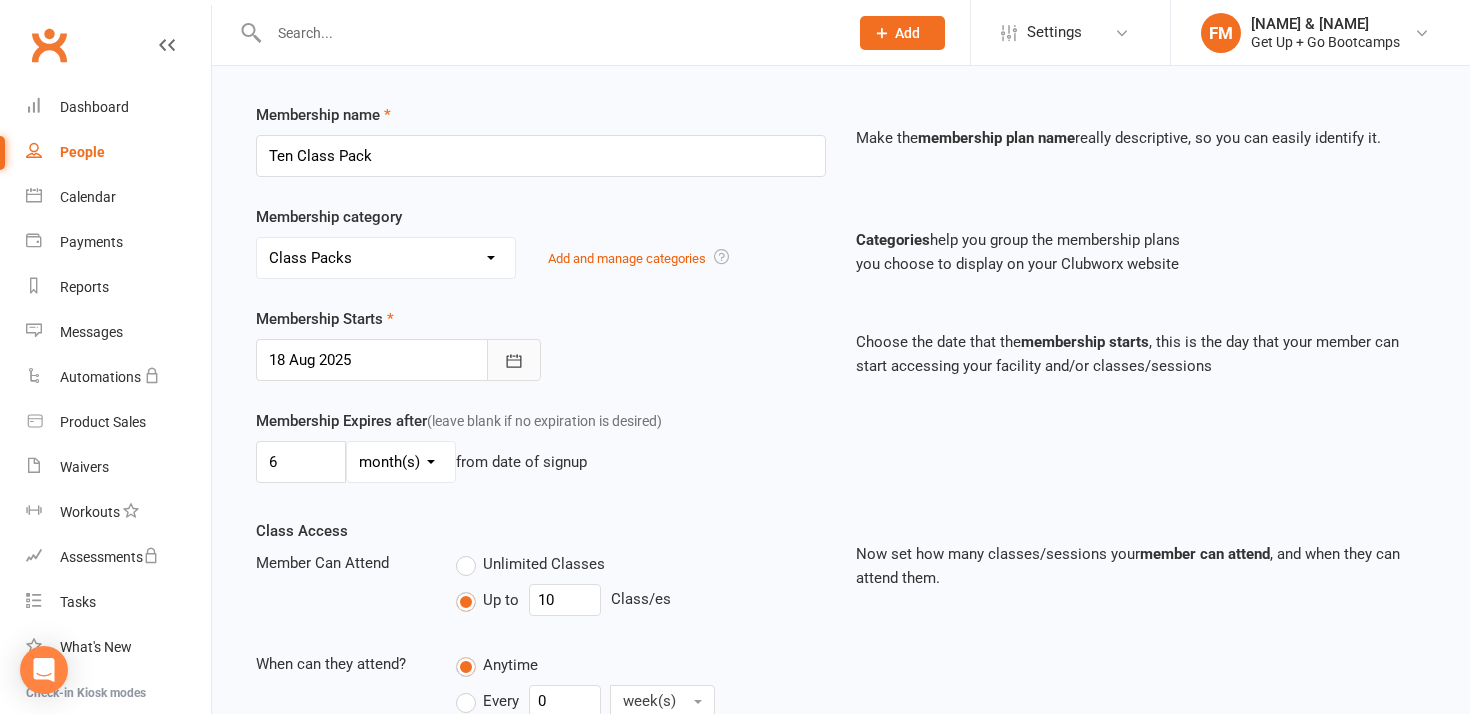 click 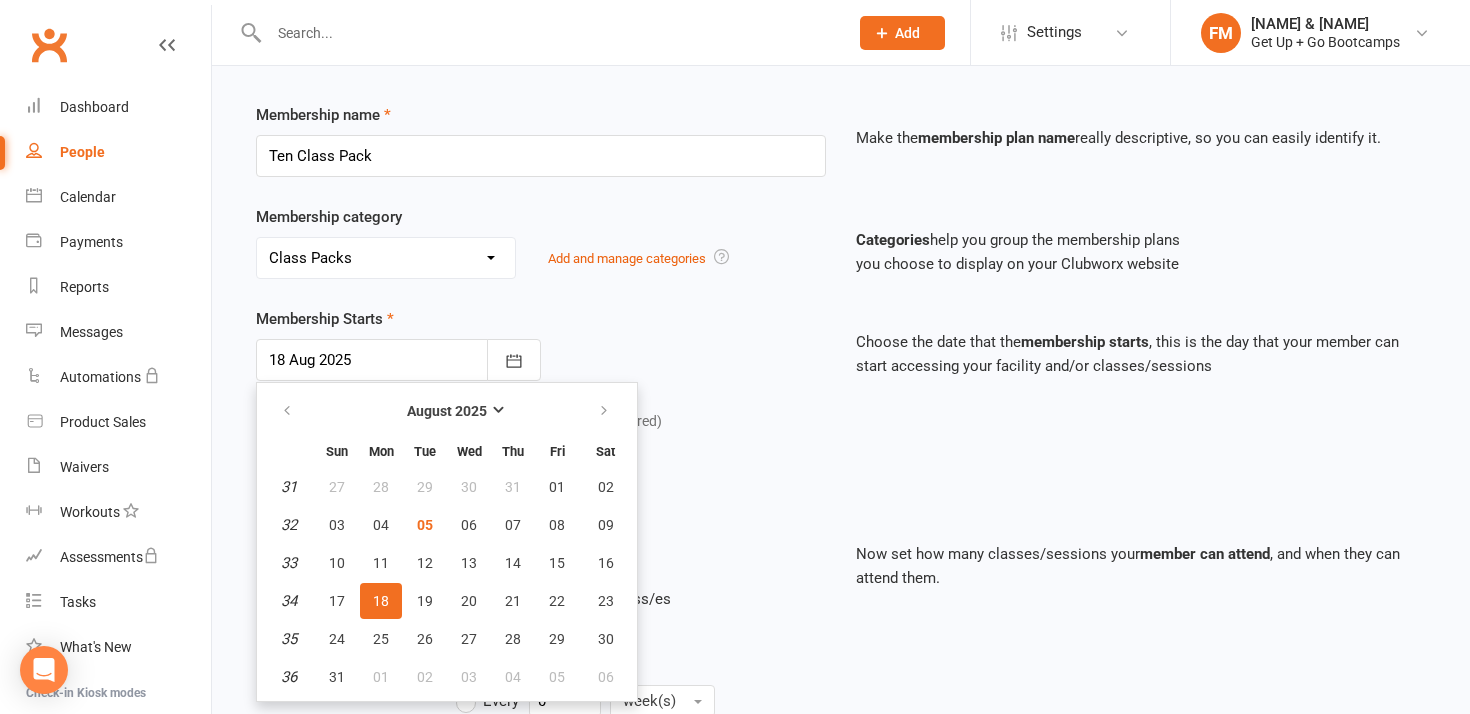 click on "18" at bounding box center [381, 601] 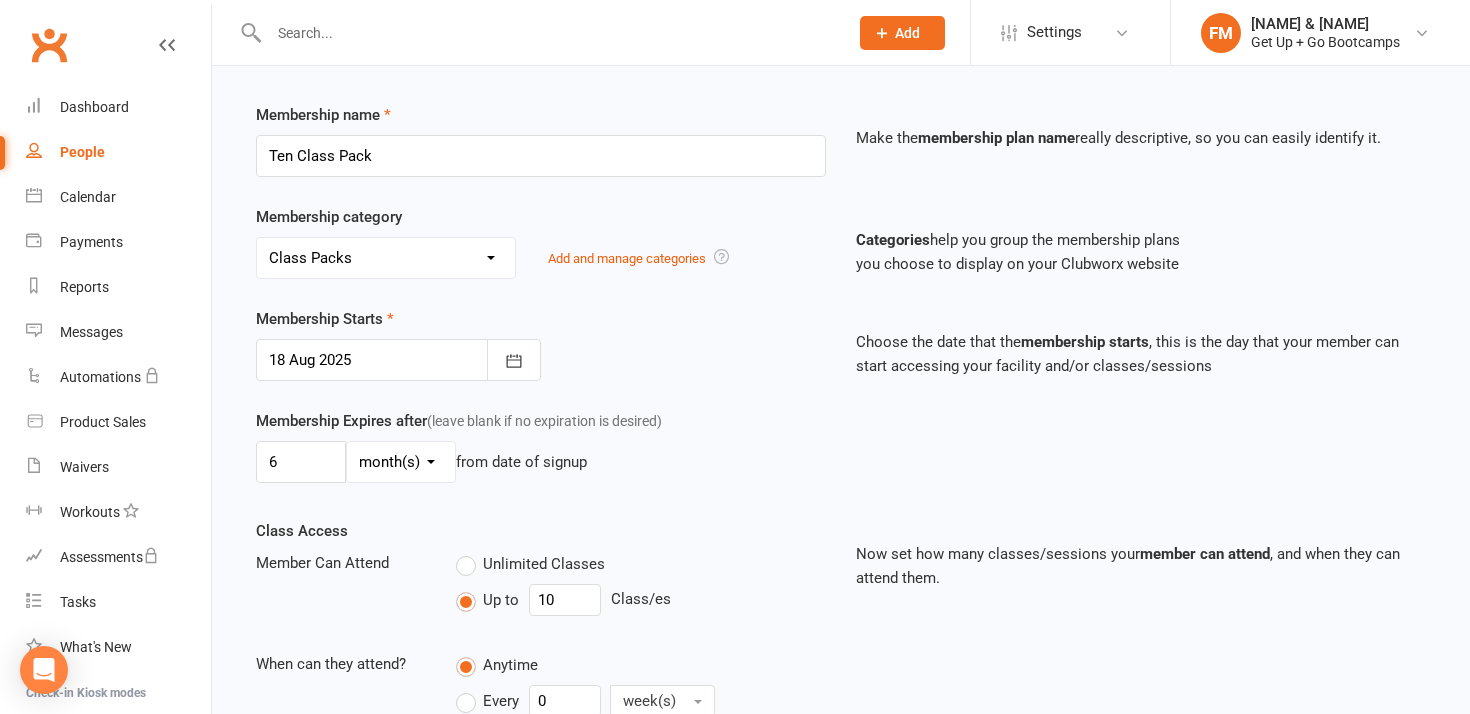 click on "6 day(s) week(s) month(s) year(s)   from date of signup" at bounding box center (541, 462) 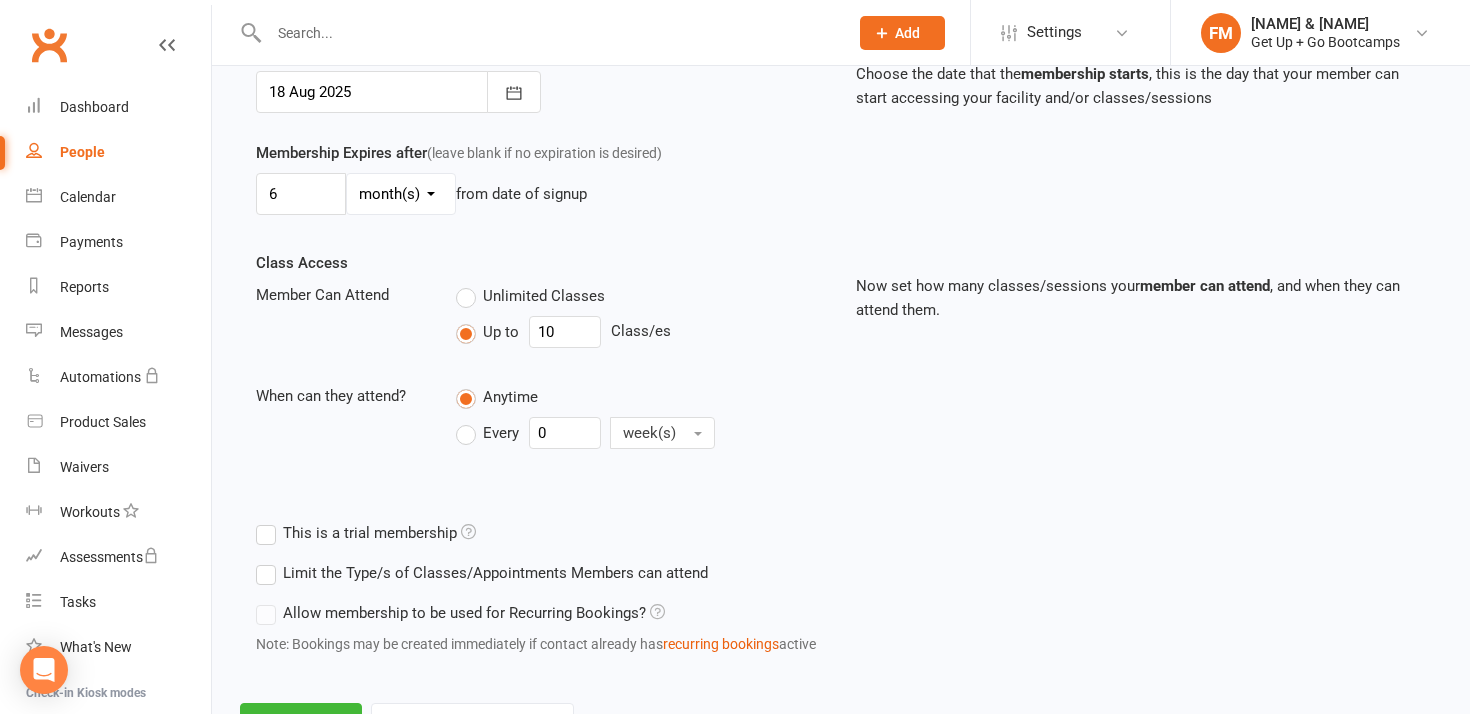 scroll, scrollTop: 610, scrollLeft: 0, axis: vertical 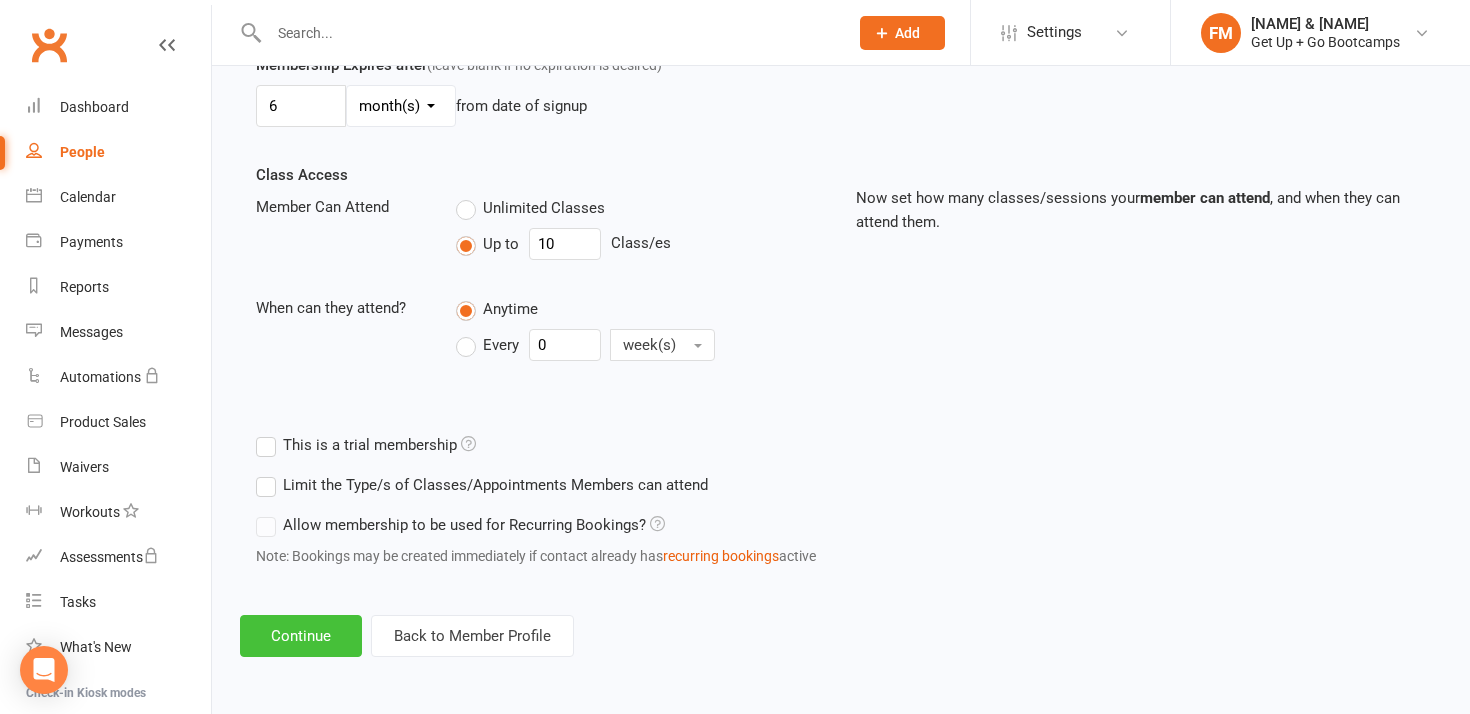 click on "Continue" at bounding box center (301, 636) 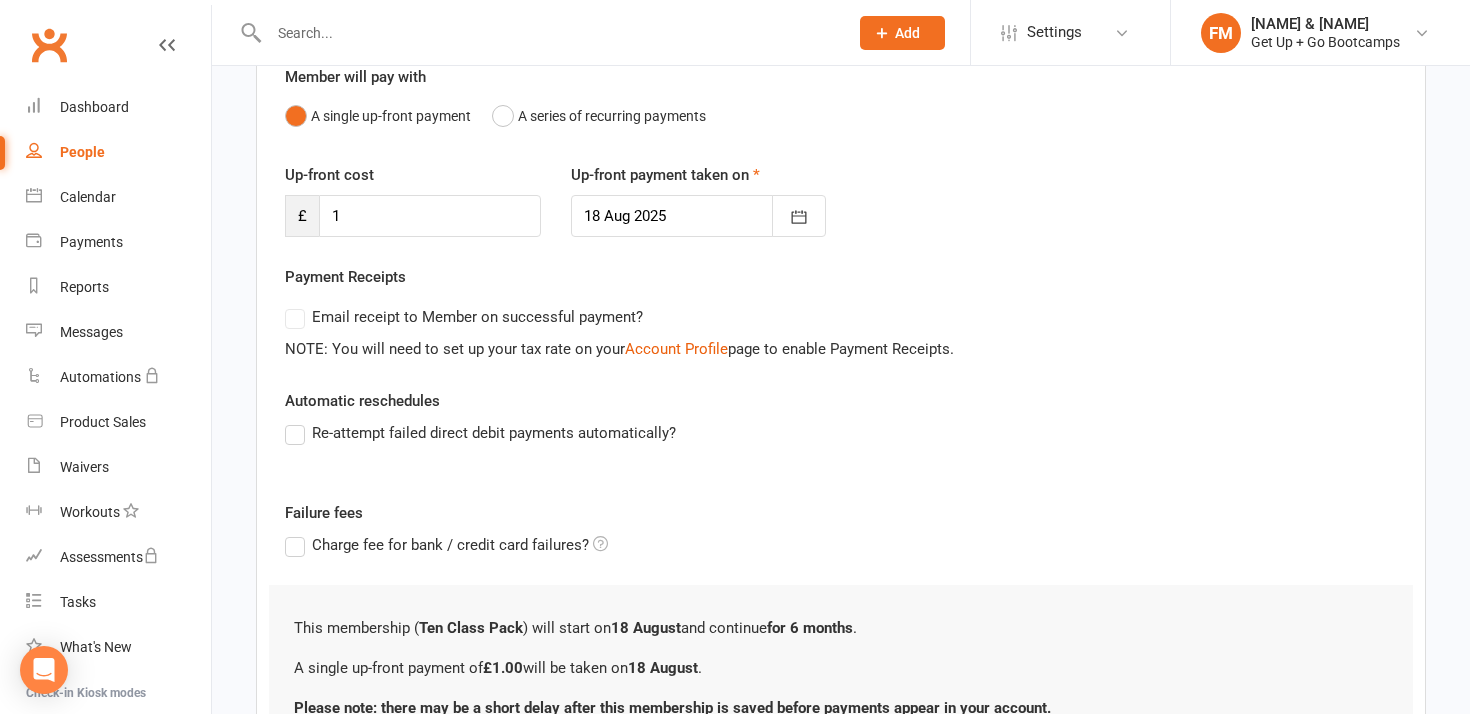 scroll, scrollTop: 375, scrollLeft: 0, axis: vertical 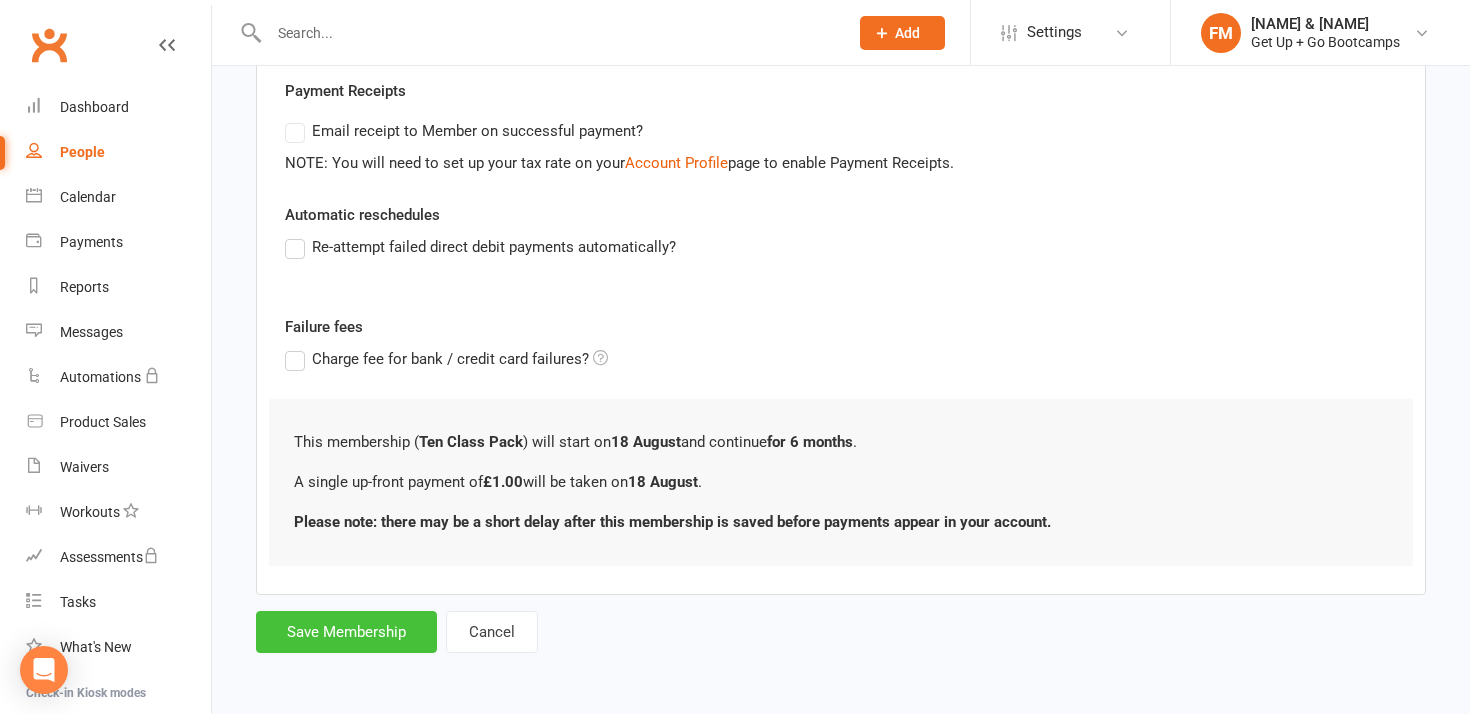 click on "Save Membership" at bounding box center (346, 632) 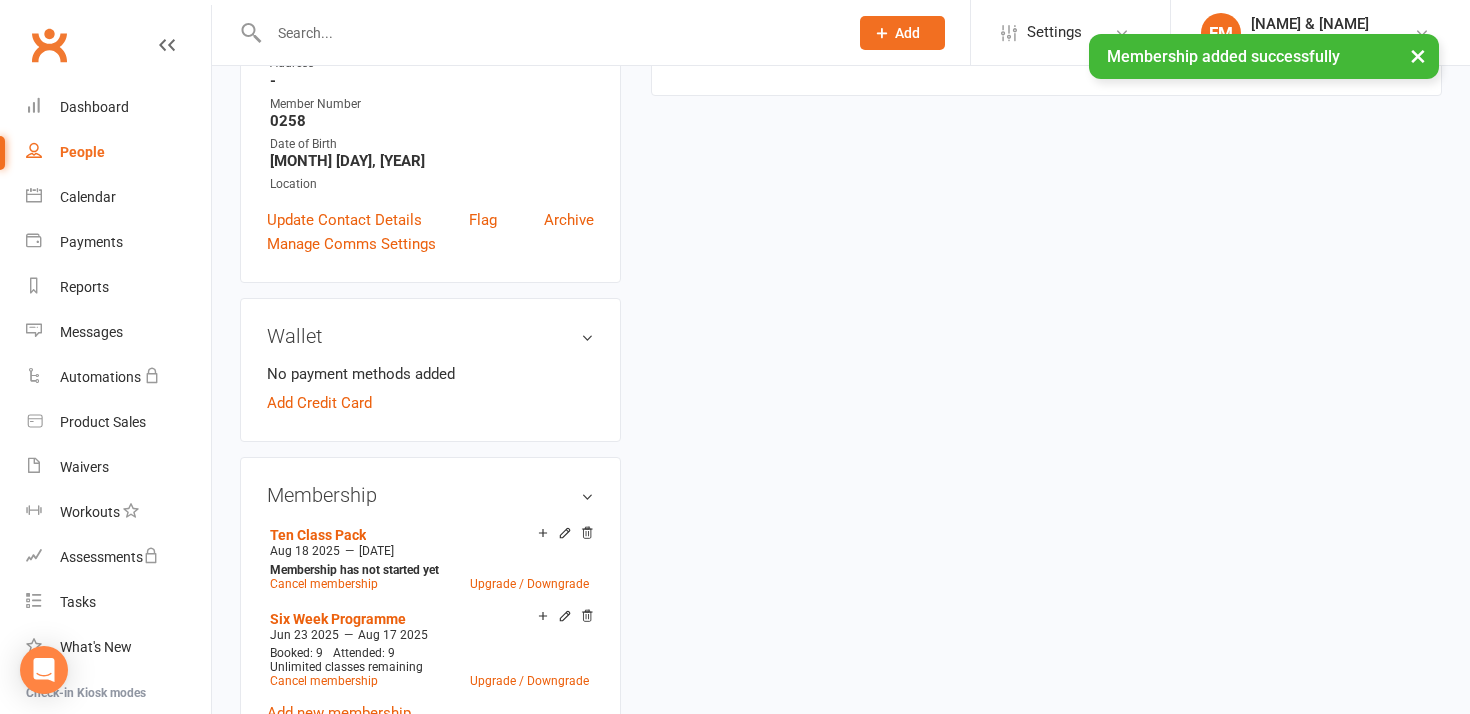 scroll, scrollTop: 0, scrollLeft: 0, axis: both 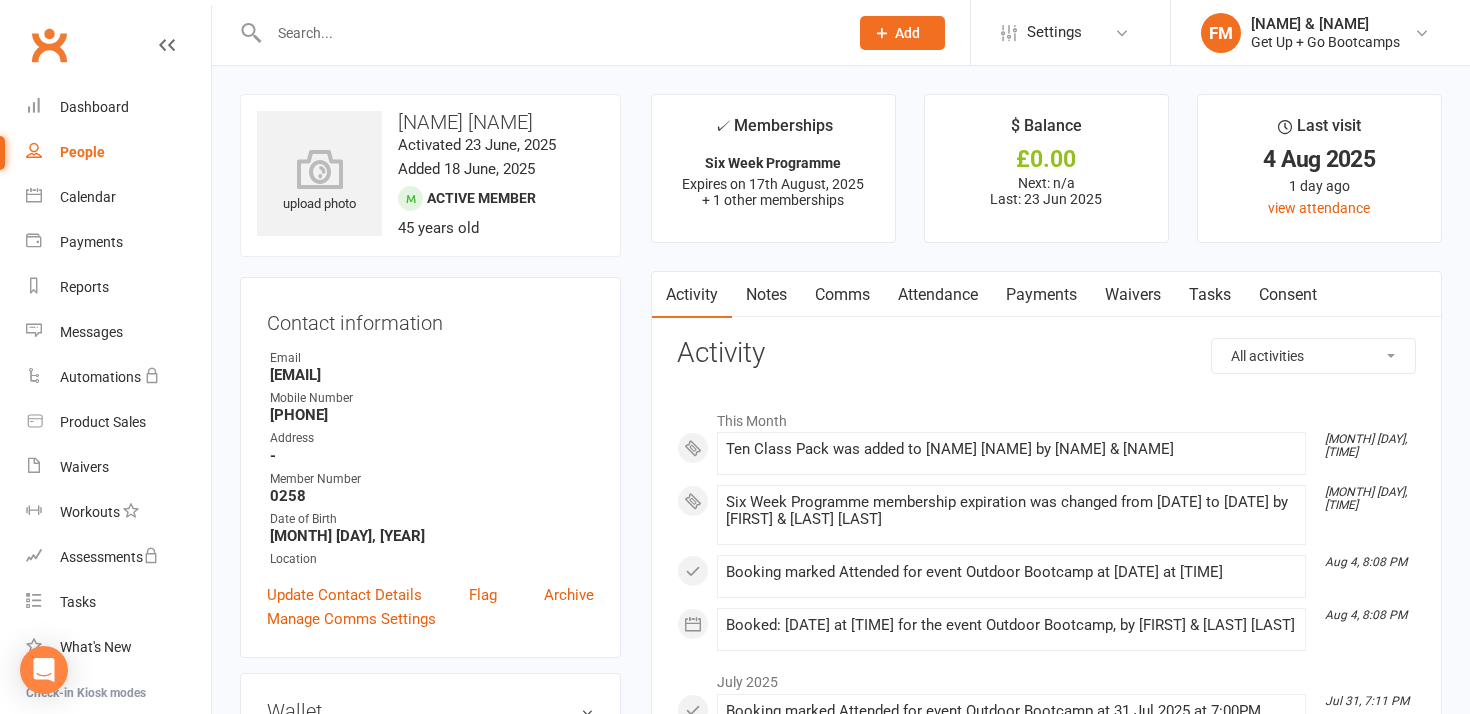 click at bounding box center (548, 33) 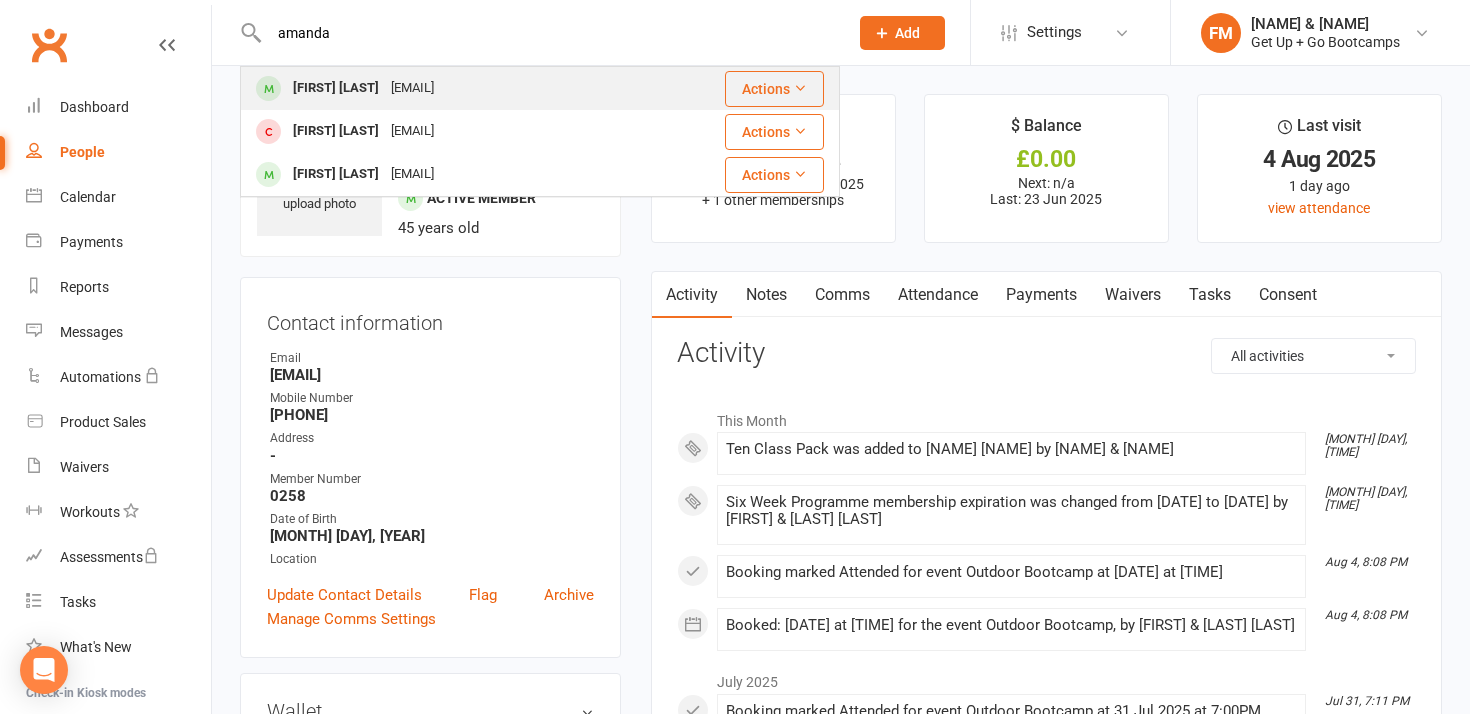 type on "amanda" 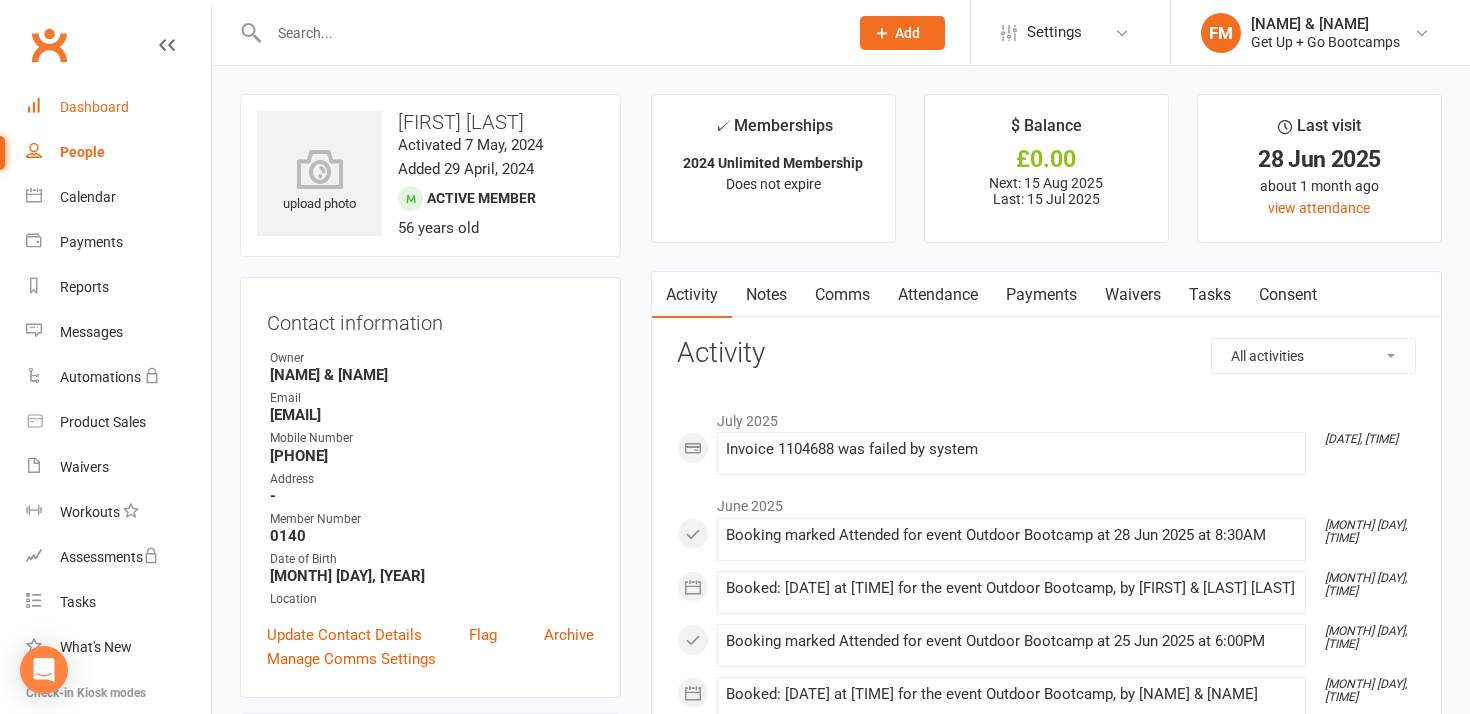 click on "Dashboard" at bounding box center (94, 107) 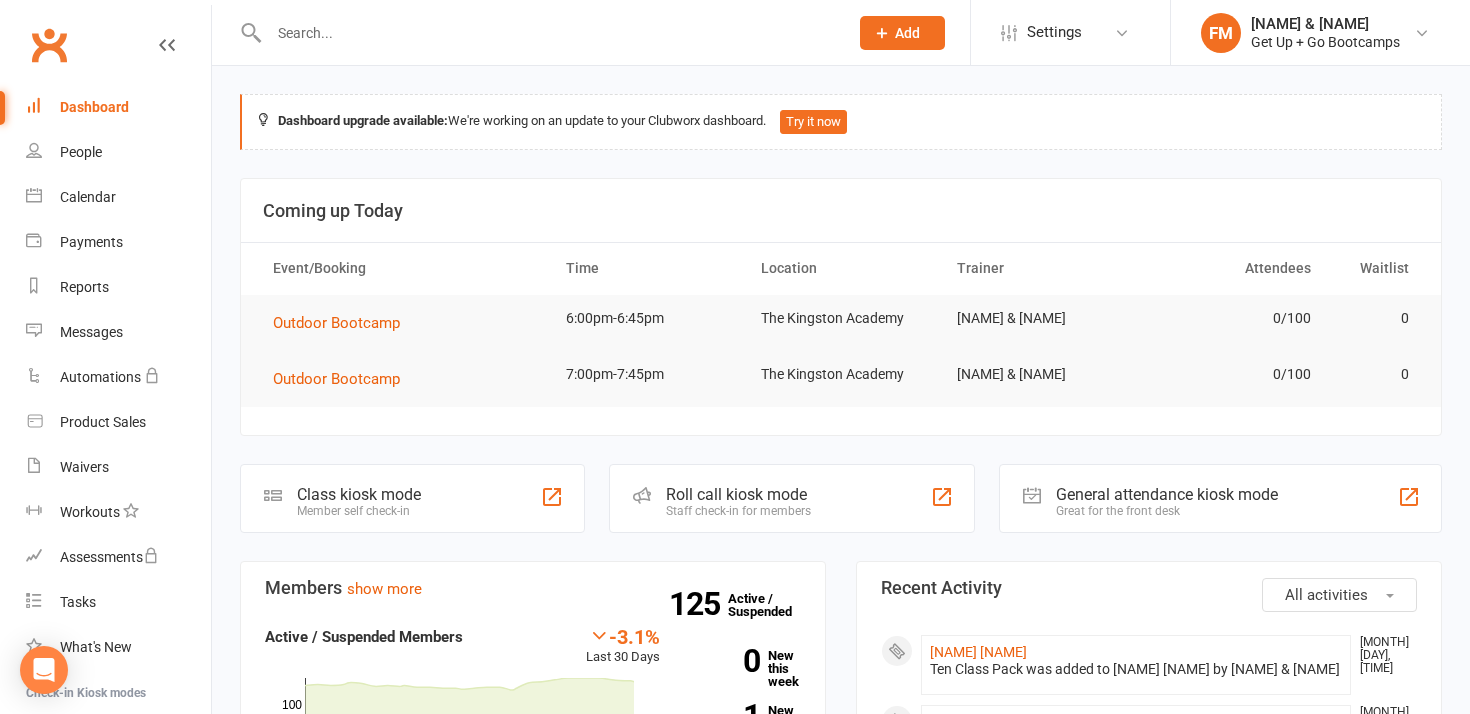 click at bounding box center [548, 33] 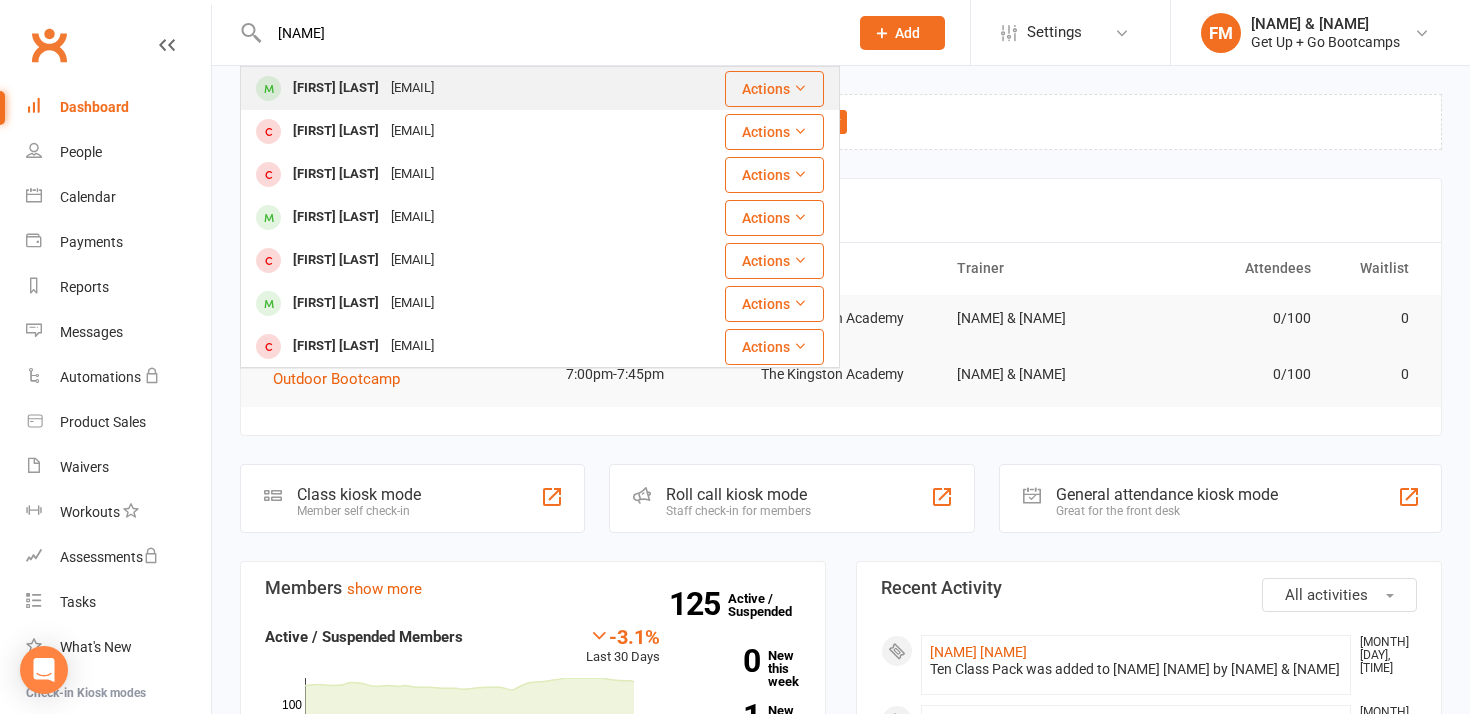 type on "[NAME]" 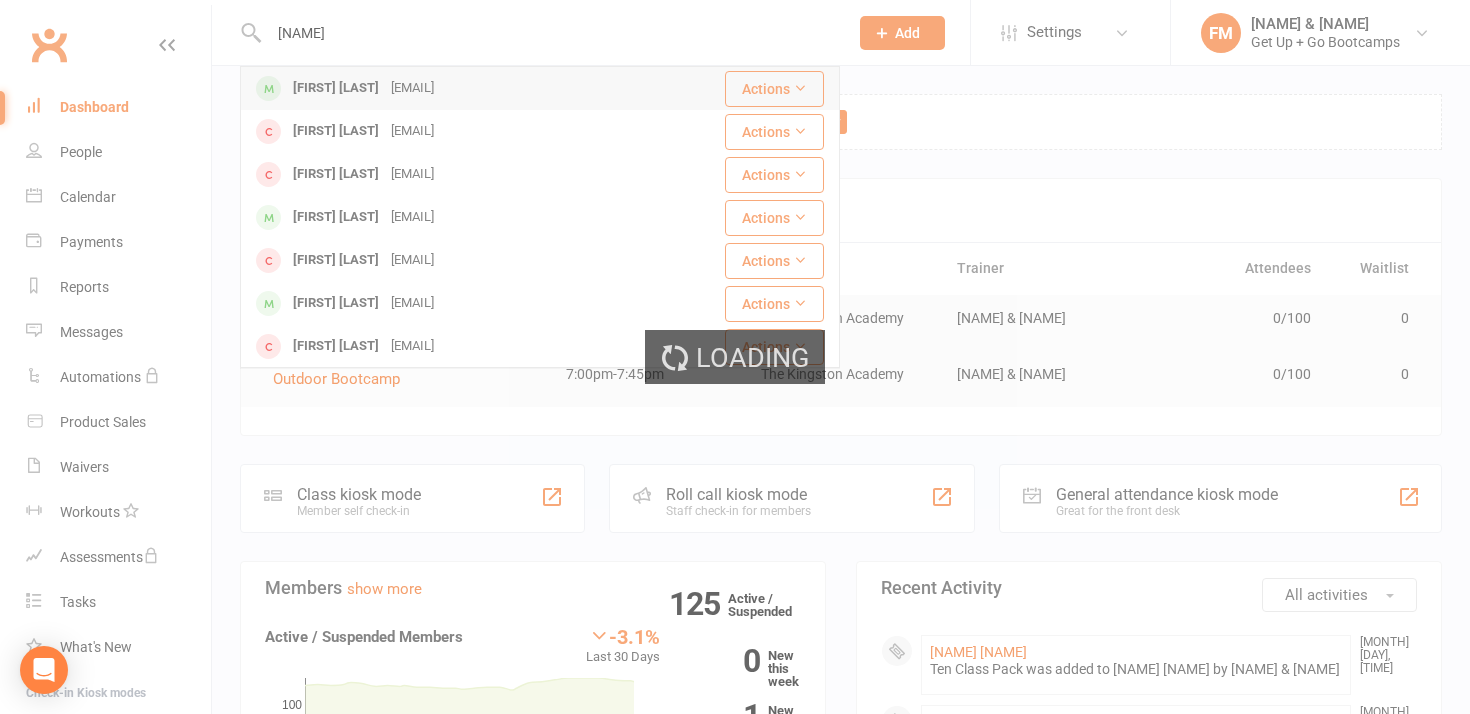 type 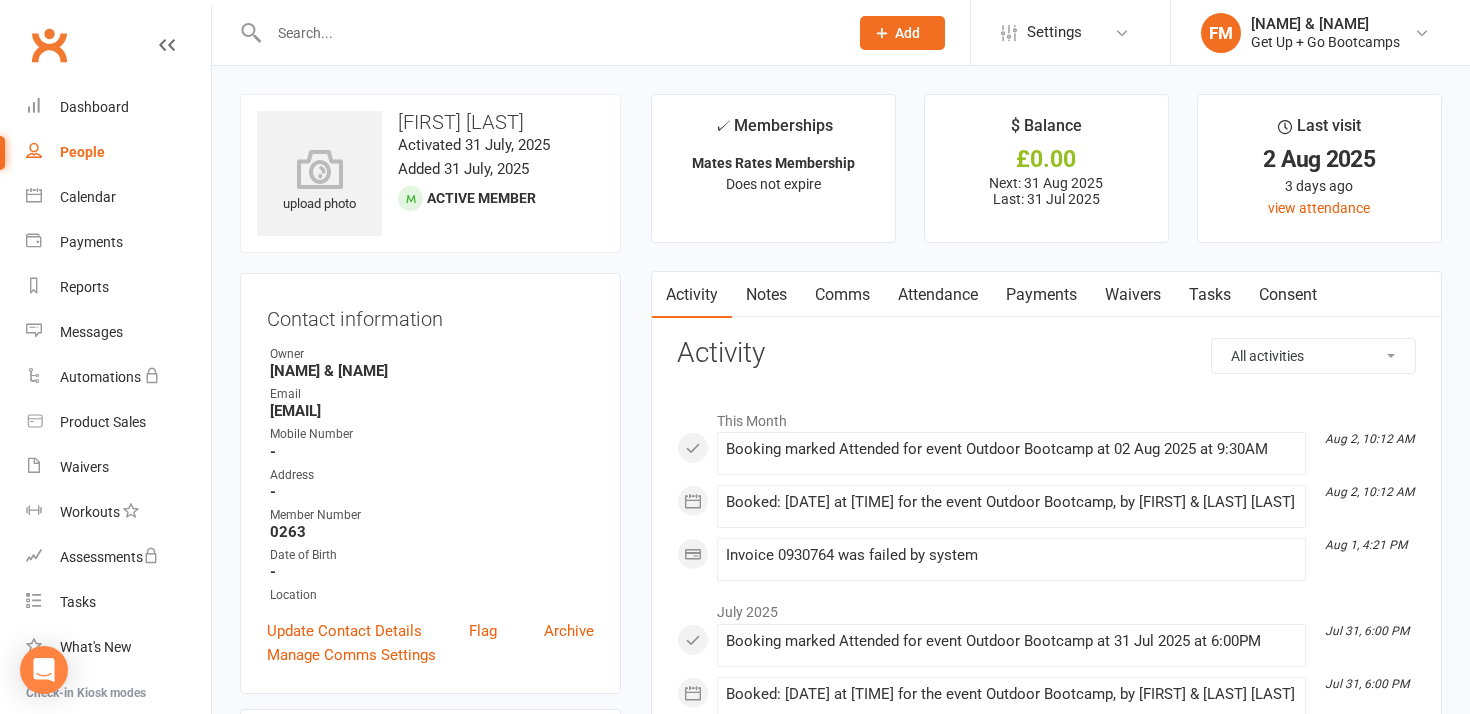 click on "Waivers" at bounding box center (1133, 295) 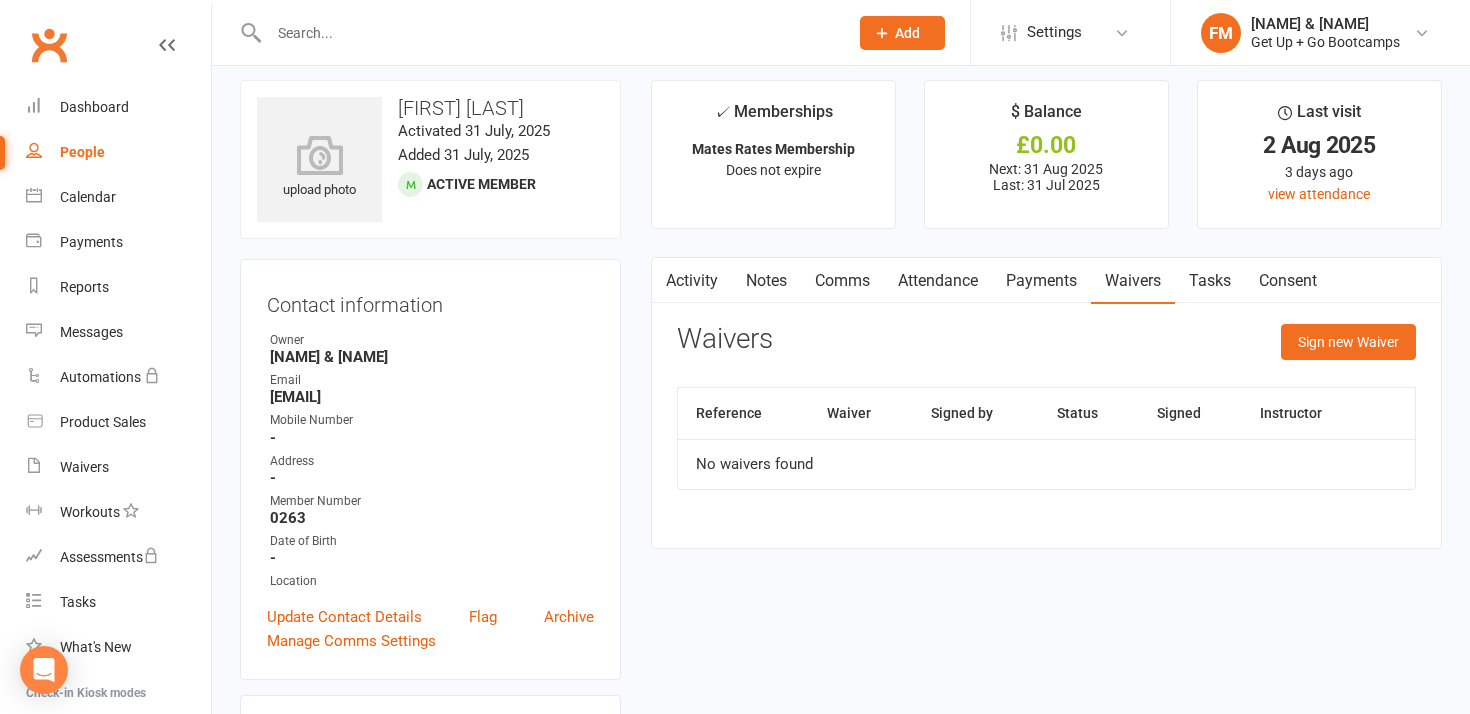 scroll, scrollTop: 0, scrollLeft: 0, axis: both 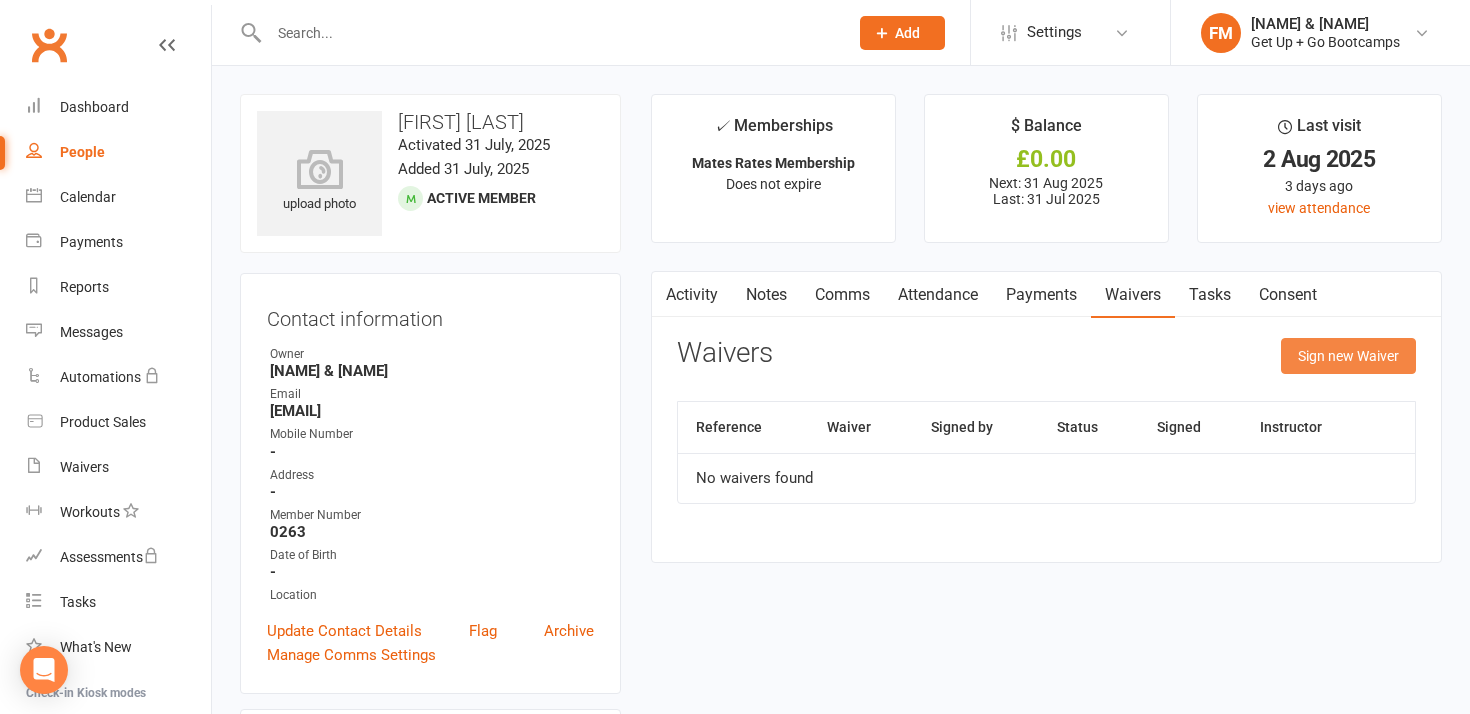 click on "Sign new Waiver" at bounding box center [1348, 356] 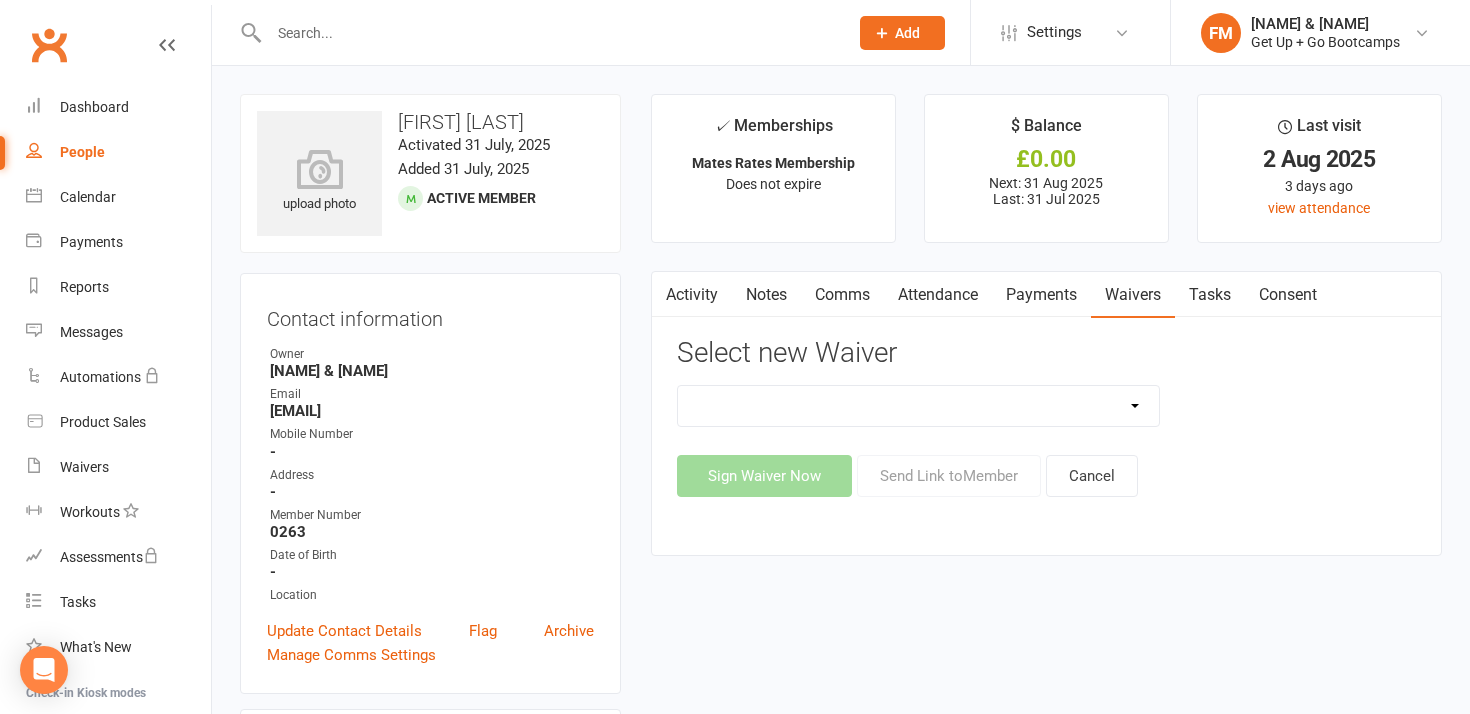 click on "Monthly Membership Monthly Membership - Six Month Minimum Commitment New Starter" at bounding box center (918, 406) 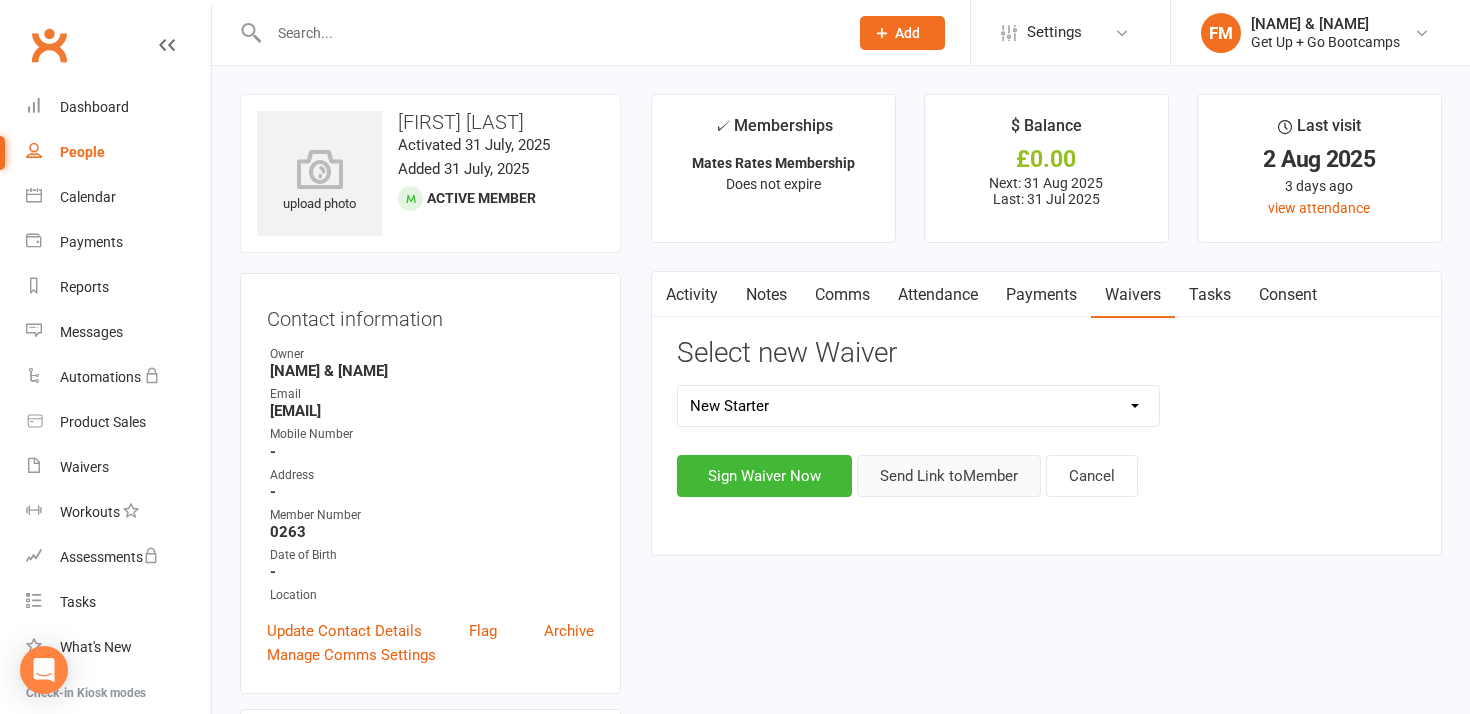 click on "Send Link to  Member" at bounding box center [949, 476] 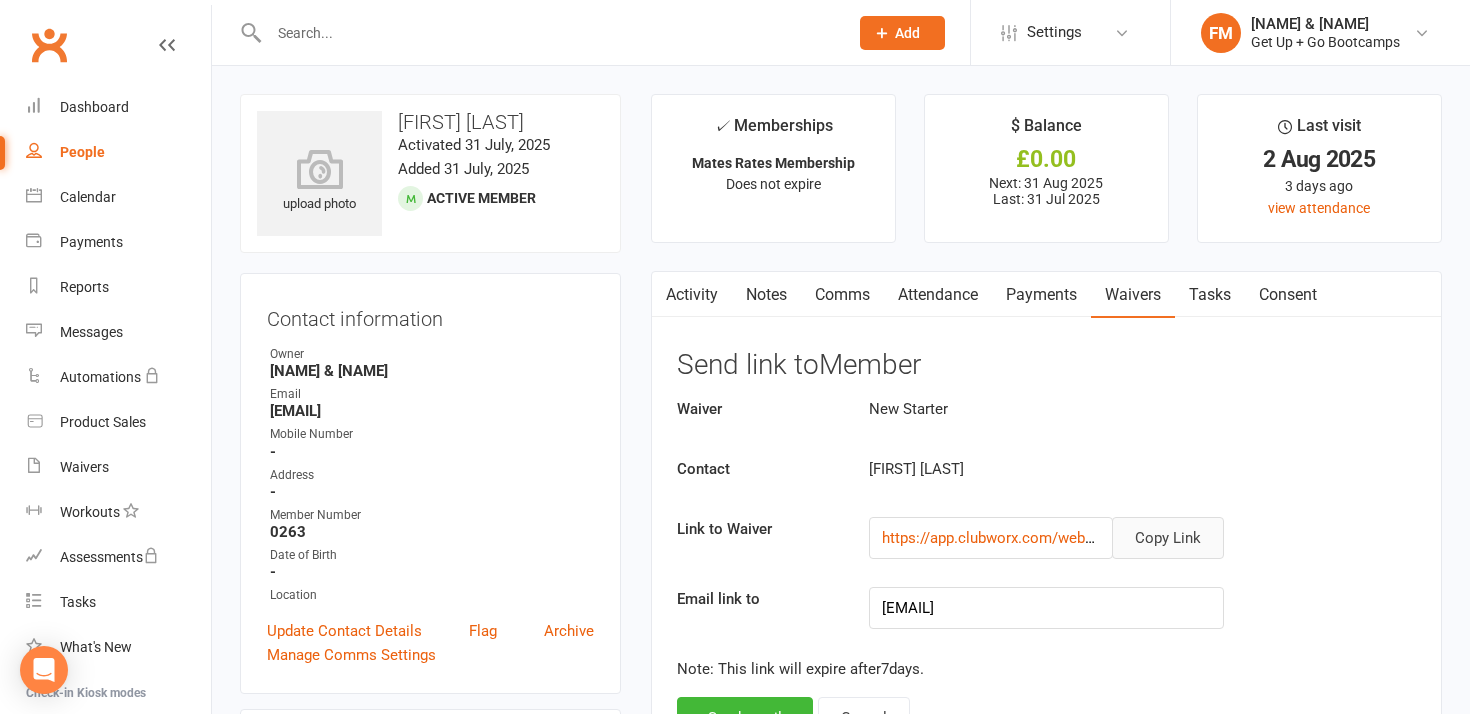 click on "Copy Link" at bounding box center (1168, 538) 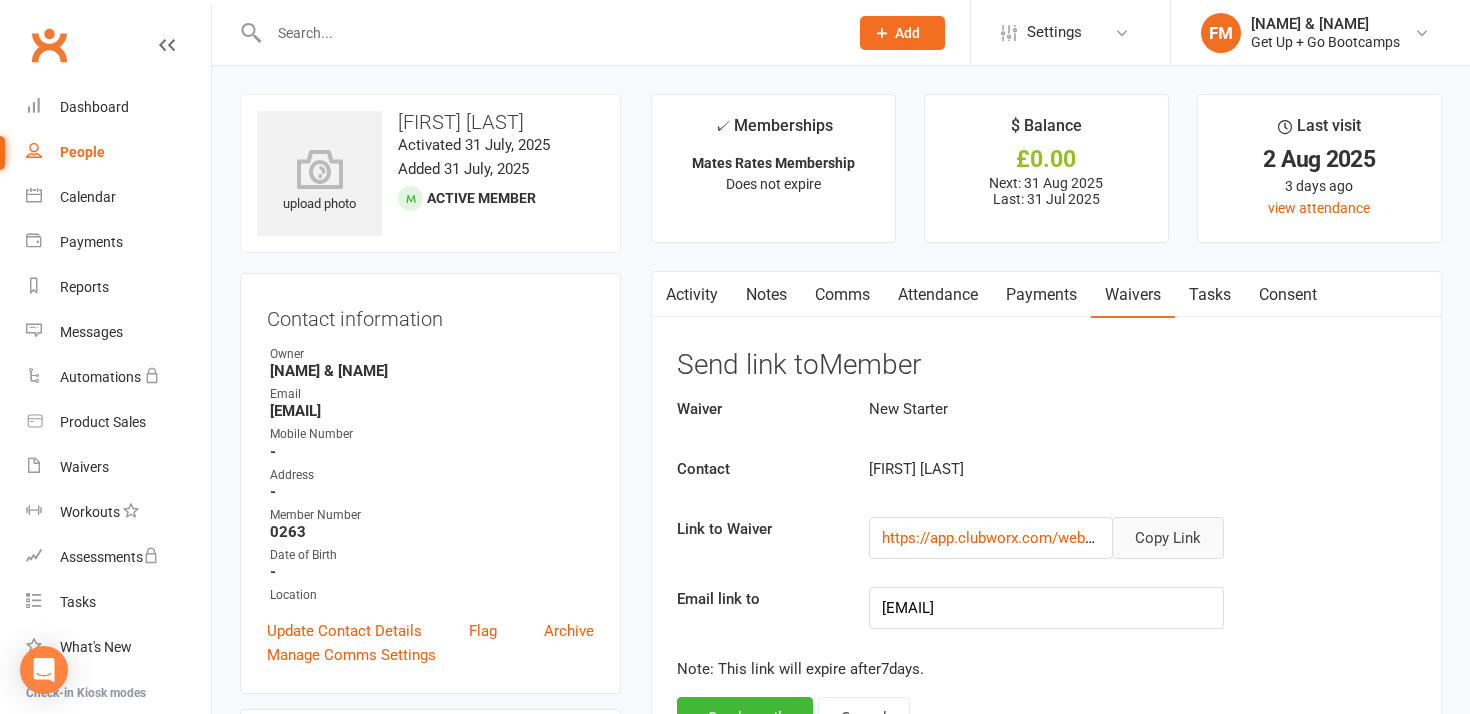 click on "Waivers" at bounding box center (1133, 295) 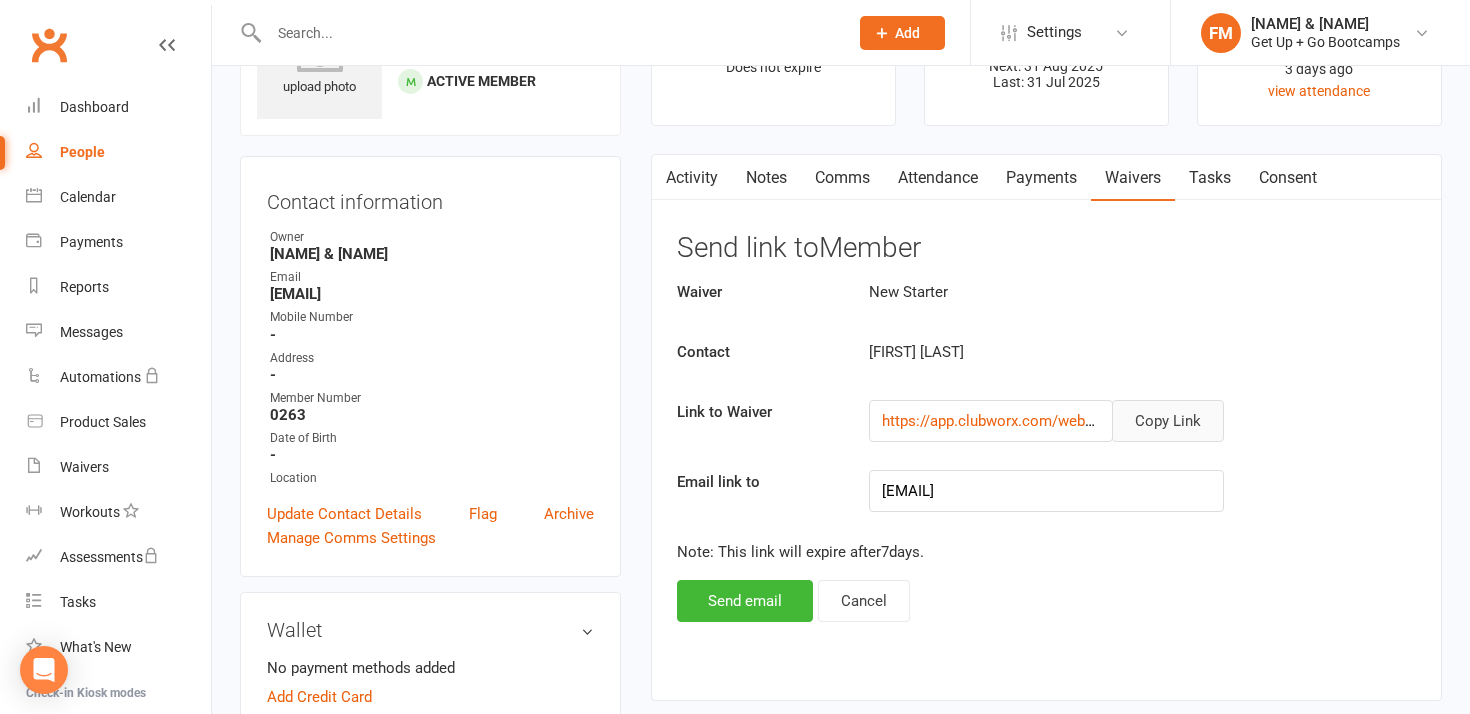 scroll, scrollTop: 163, scrollLeft: 0, axis: vertical 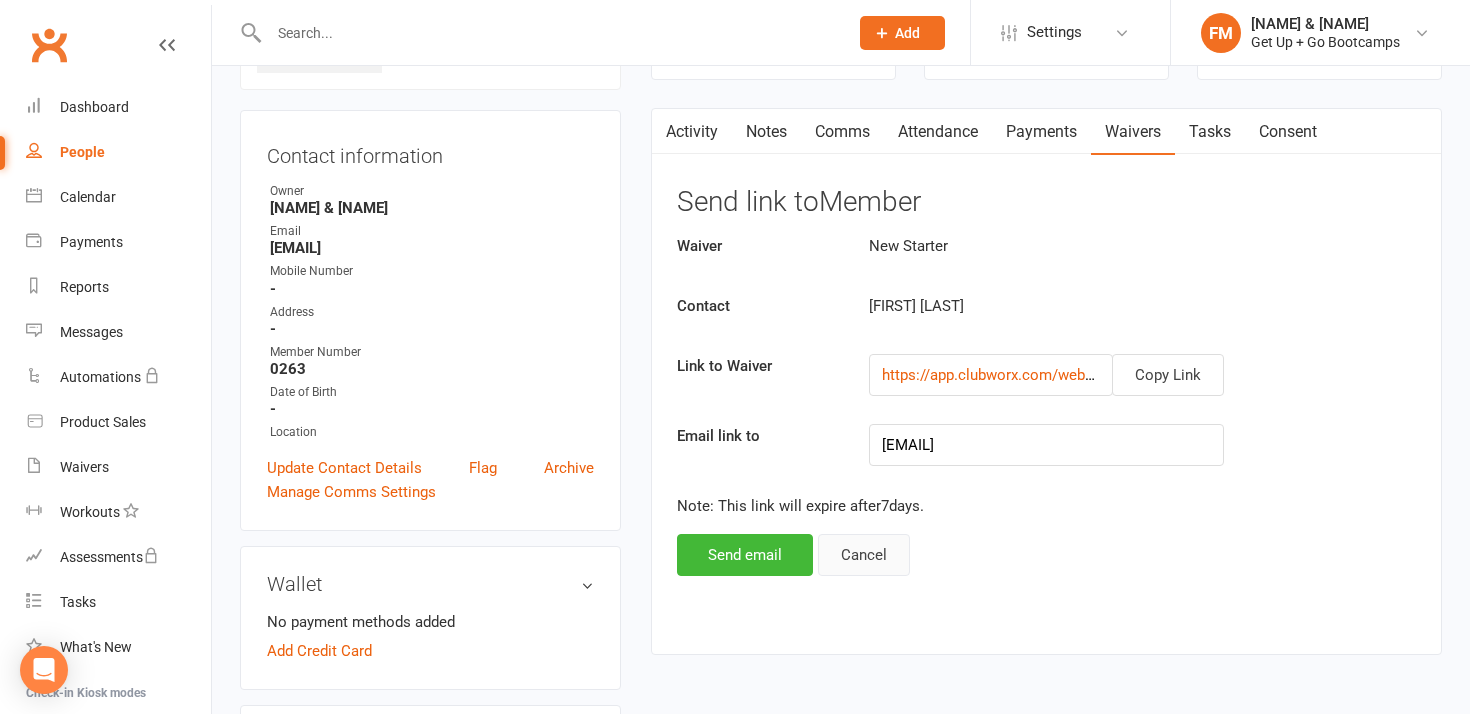 click on "Cancel" at bounding box center (864, 555) 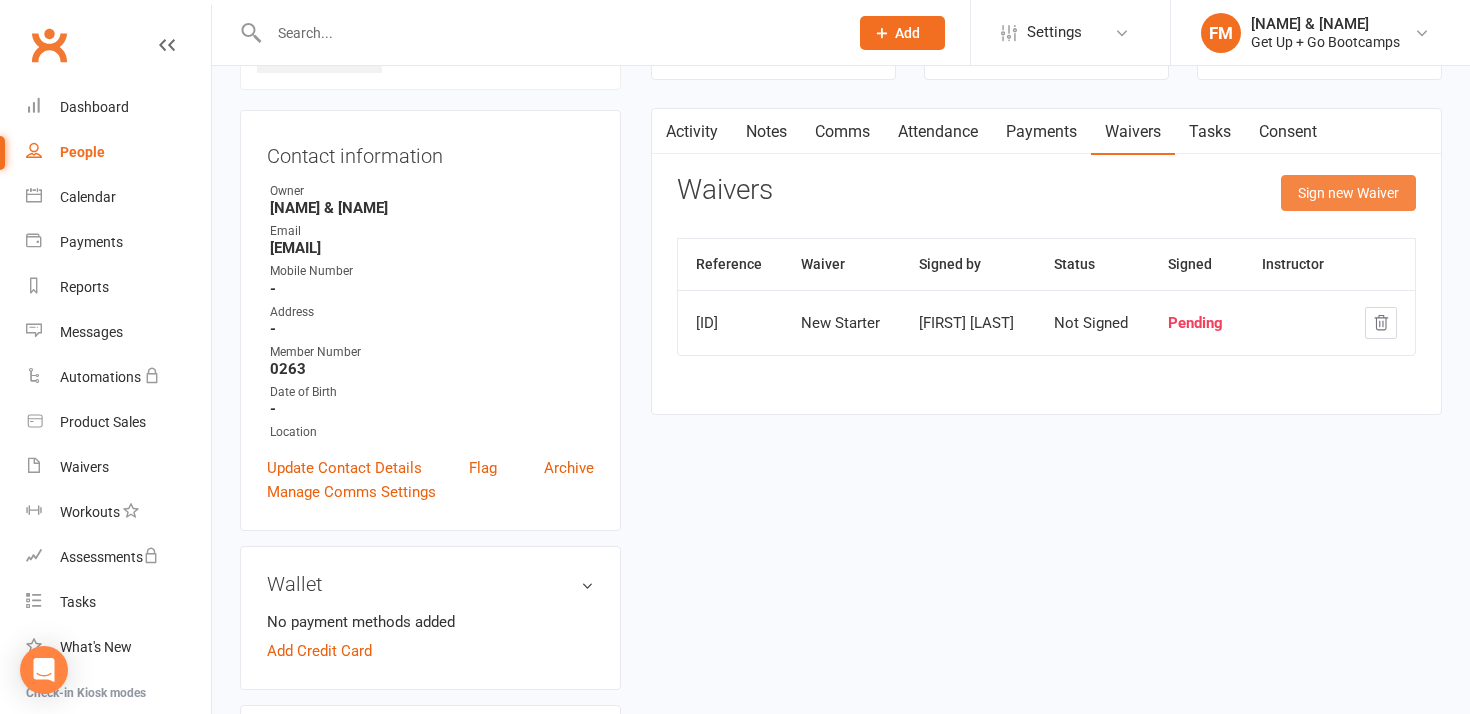 click on "Sign new Waiver" at bounding box center [1348, 193] 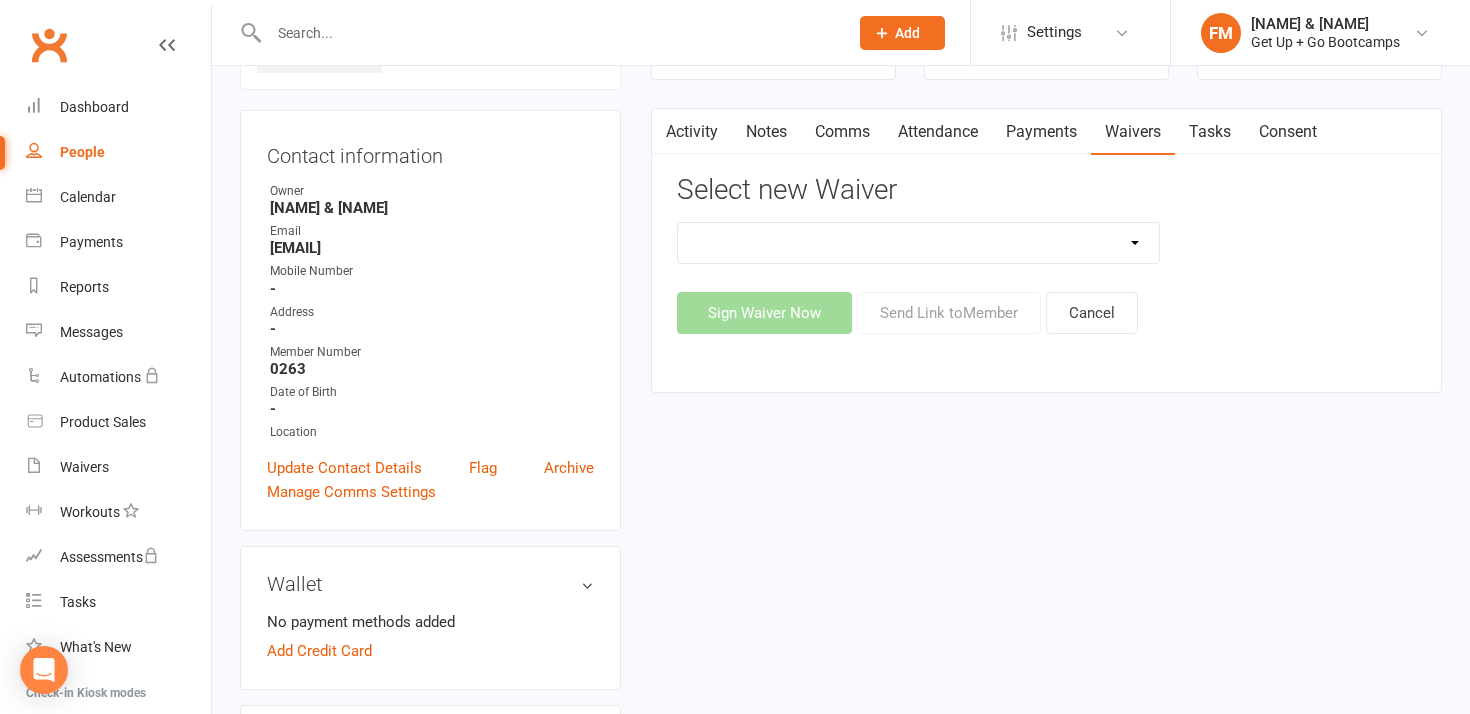 click on "Monthly Membership Monthly Membership - Six Month Minimum Commitment New Starter" at bounding box center (918, 243) 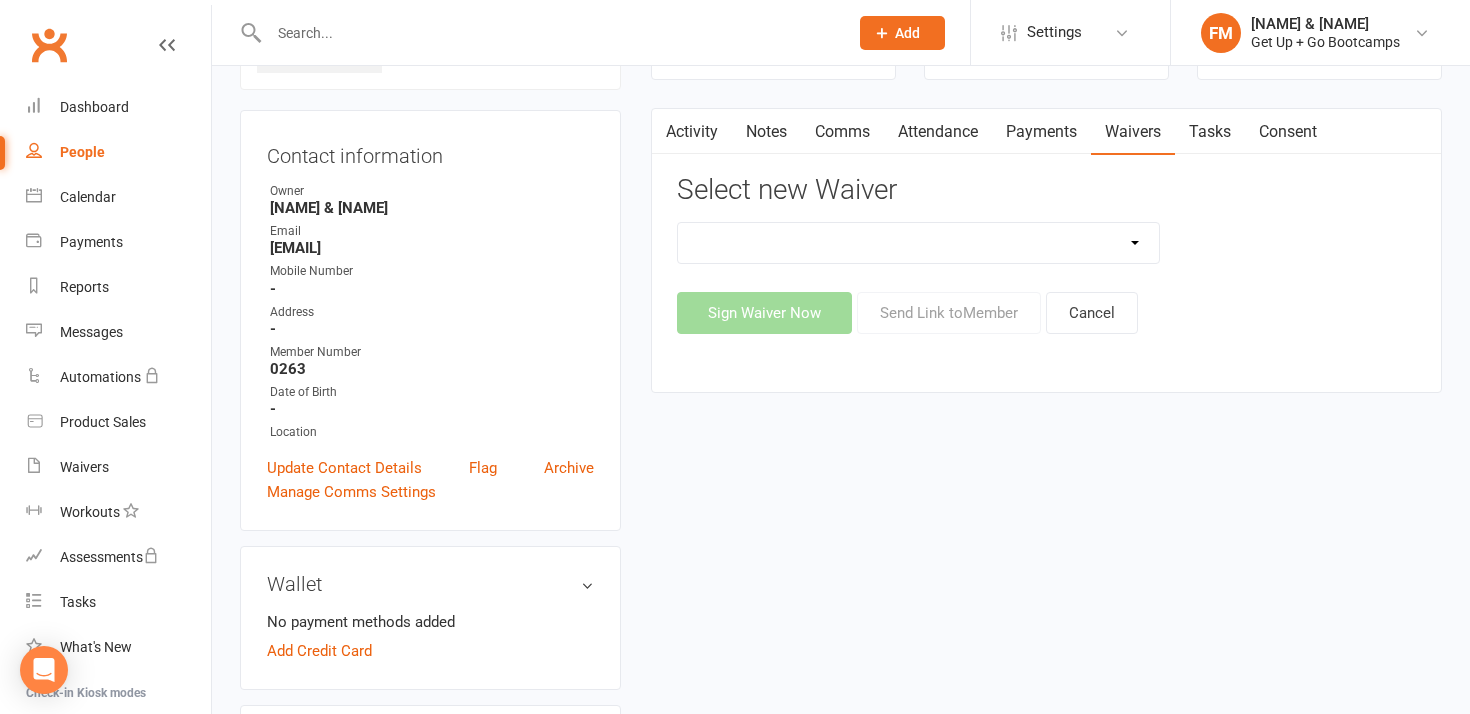 select on "10726" 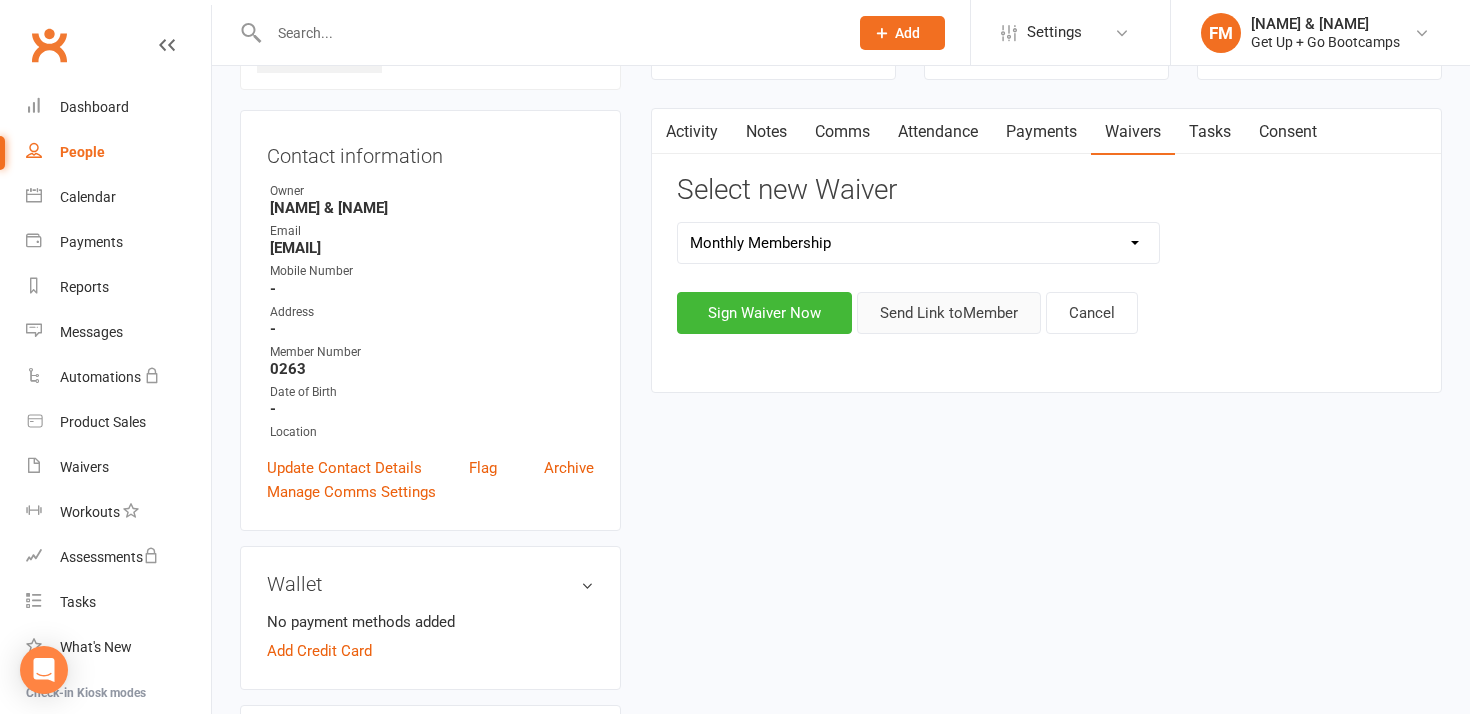click on "Send Link to  Member" at bounding box center (949, 313) 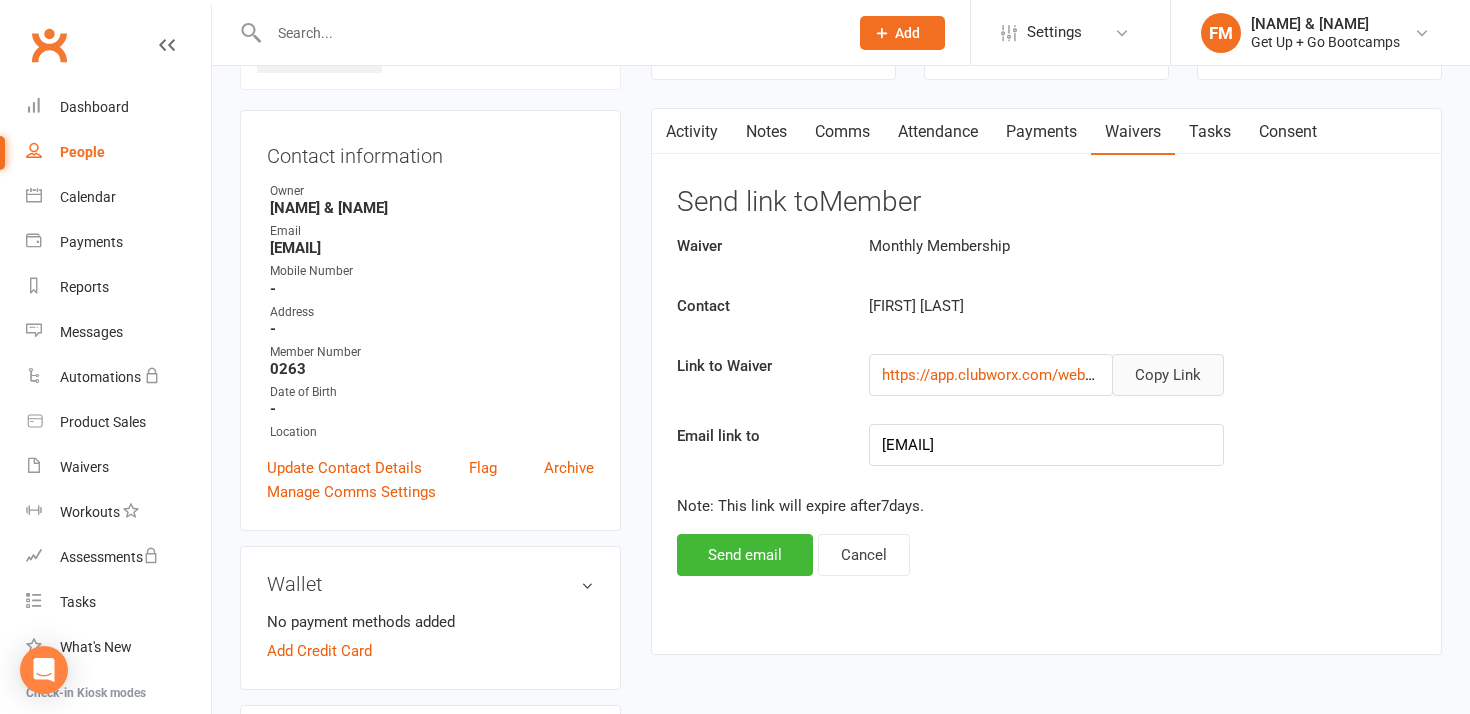 click on "Copy Link" at bounding box center [1168, 375] 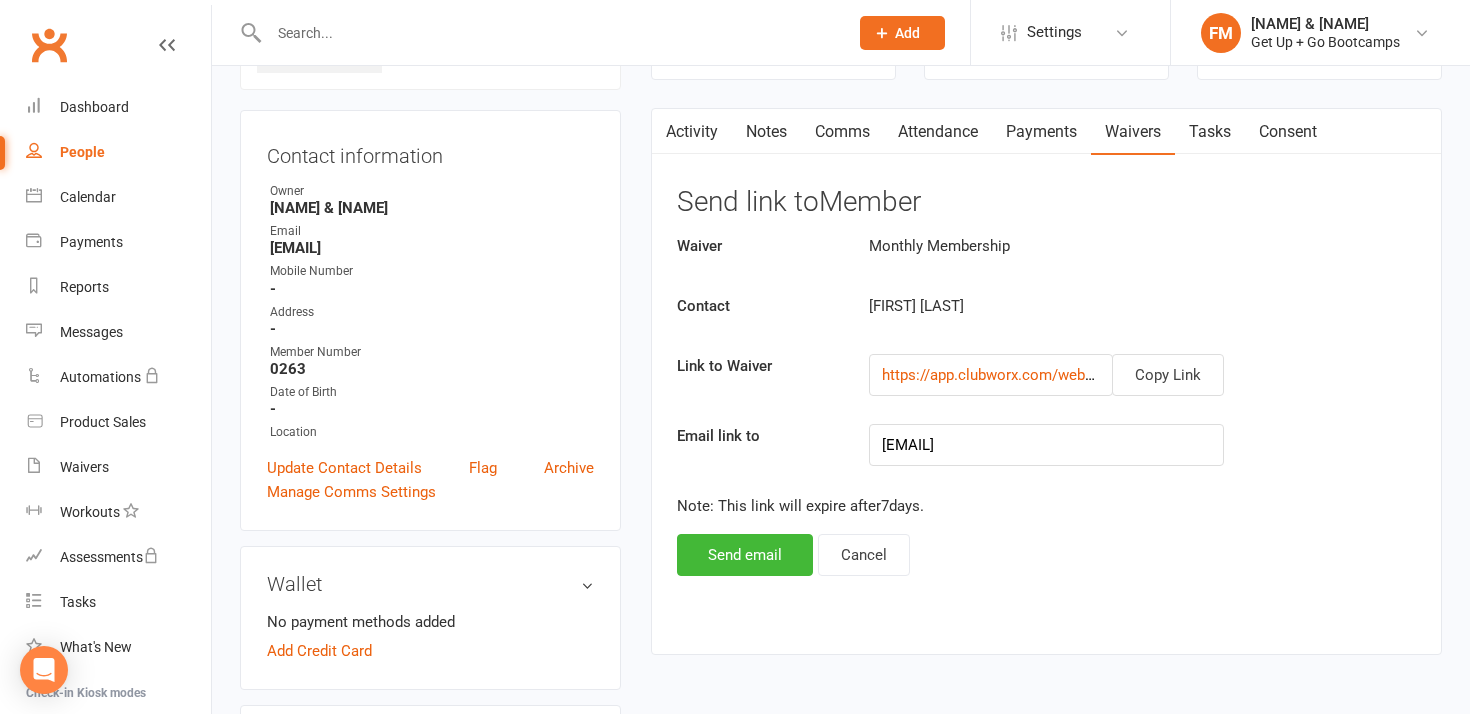 click at bounding box center [548, 33] 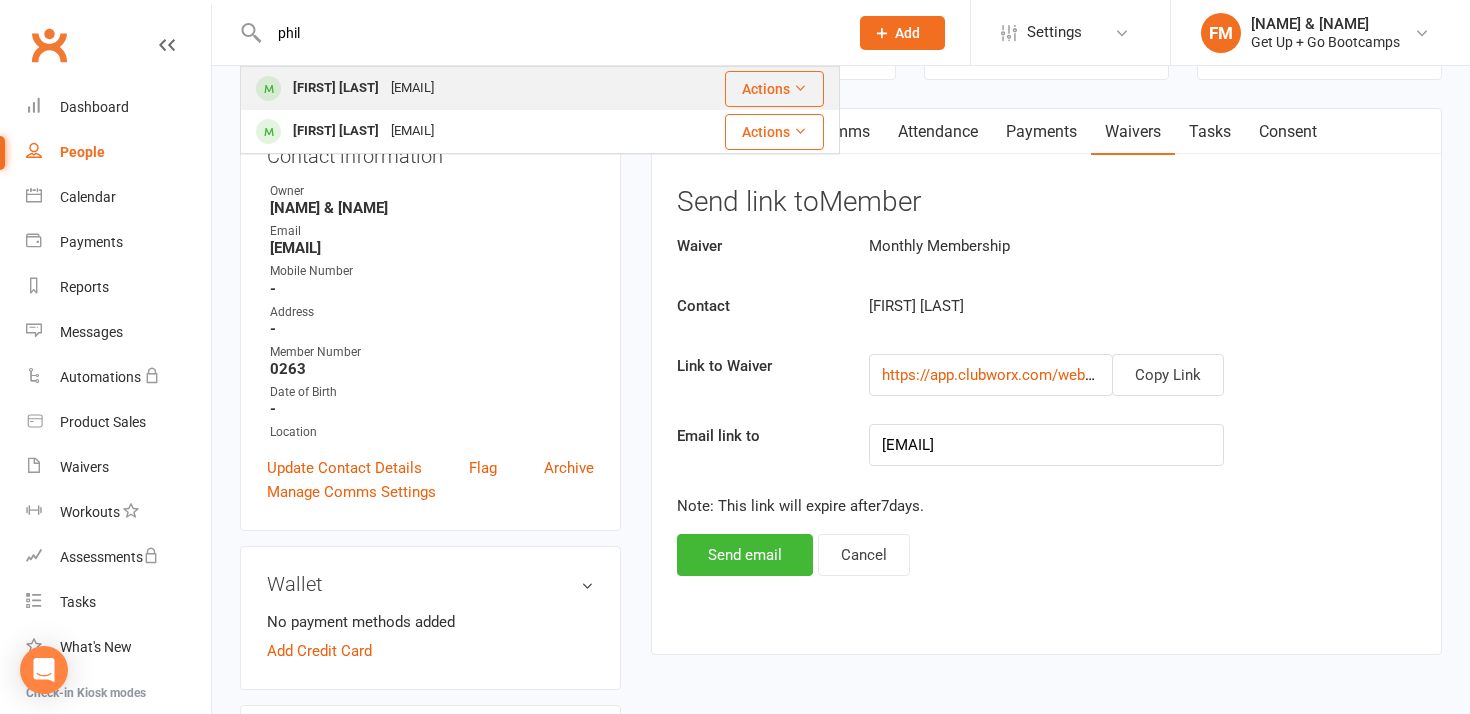 type on "phil" 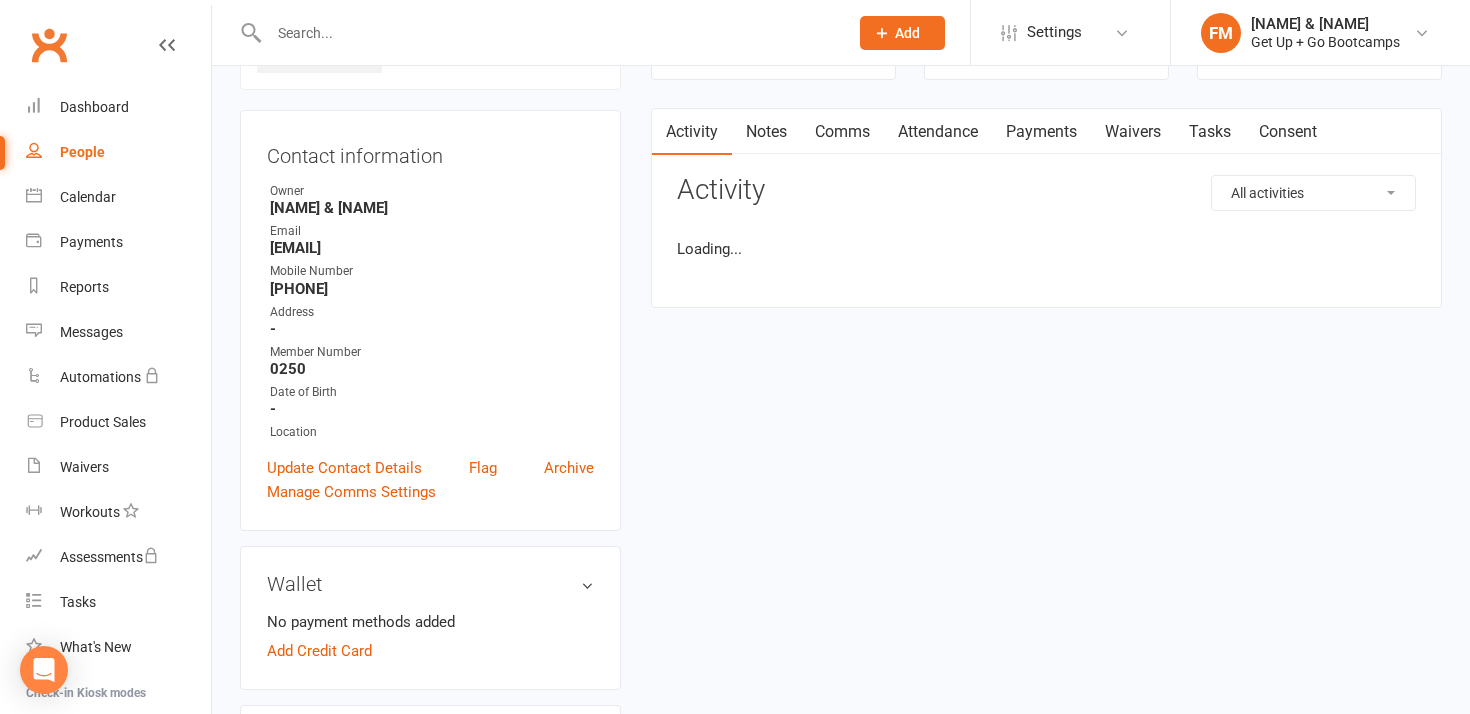 scroll, scrollTop: 0, scrollLeft: 0, axis: both 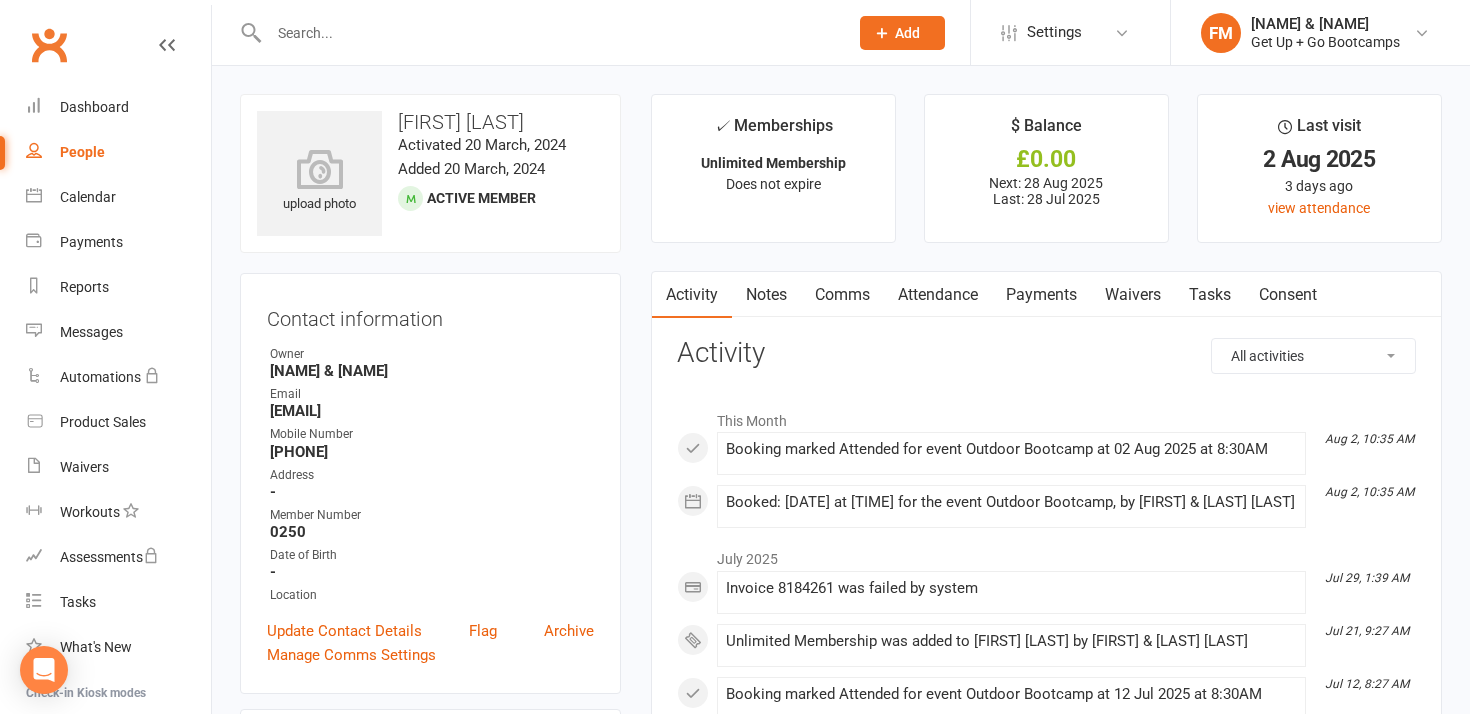 click on "Waivers" at bounding box center [1133, 295] 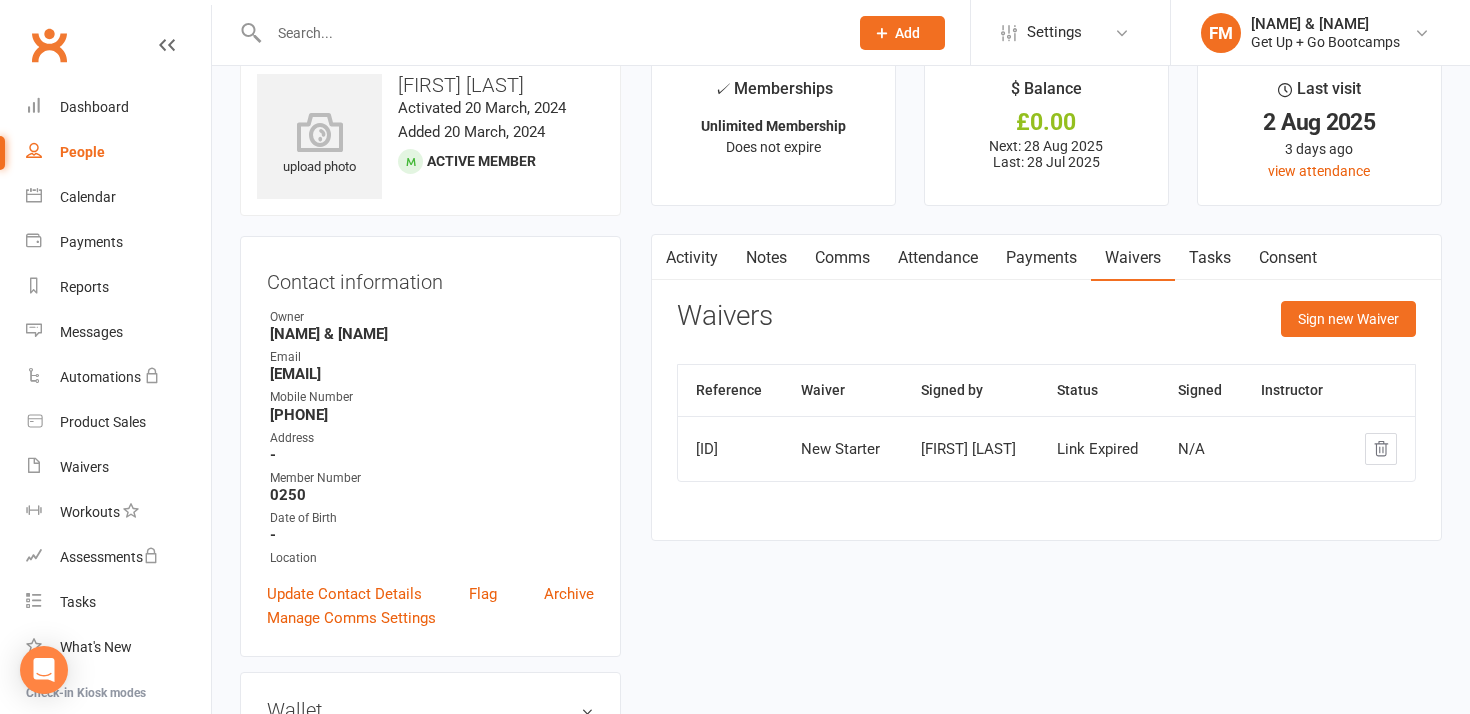 scroll, scrollTop: 66, scrollLeft: 0, axis: vertical 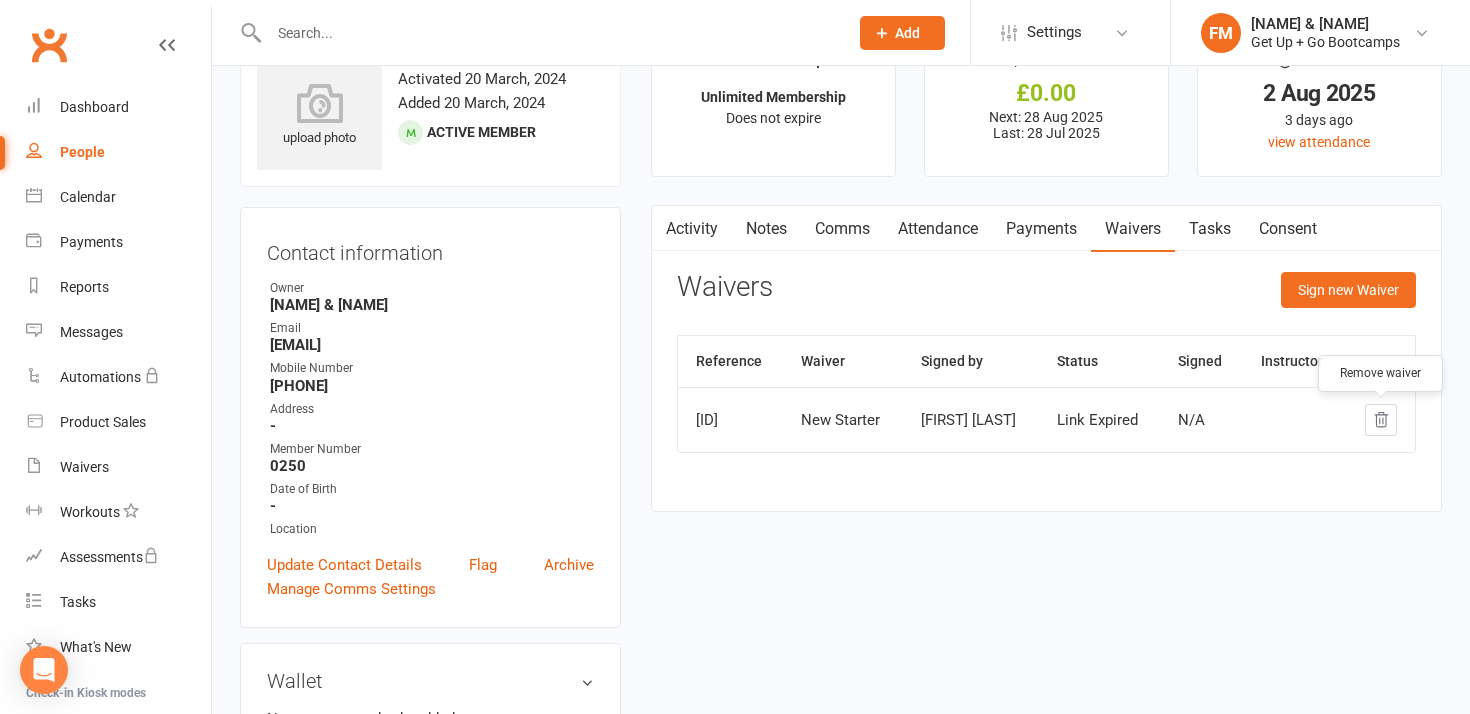 click 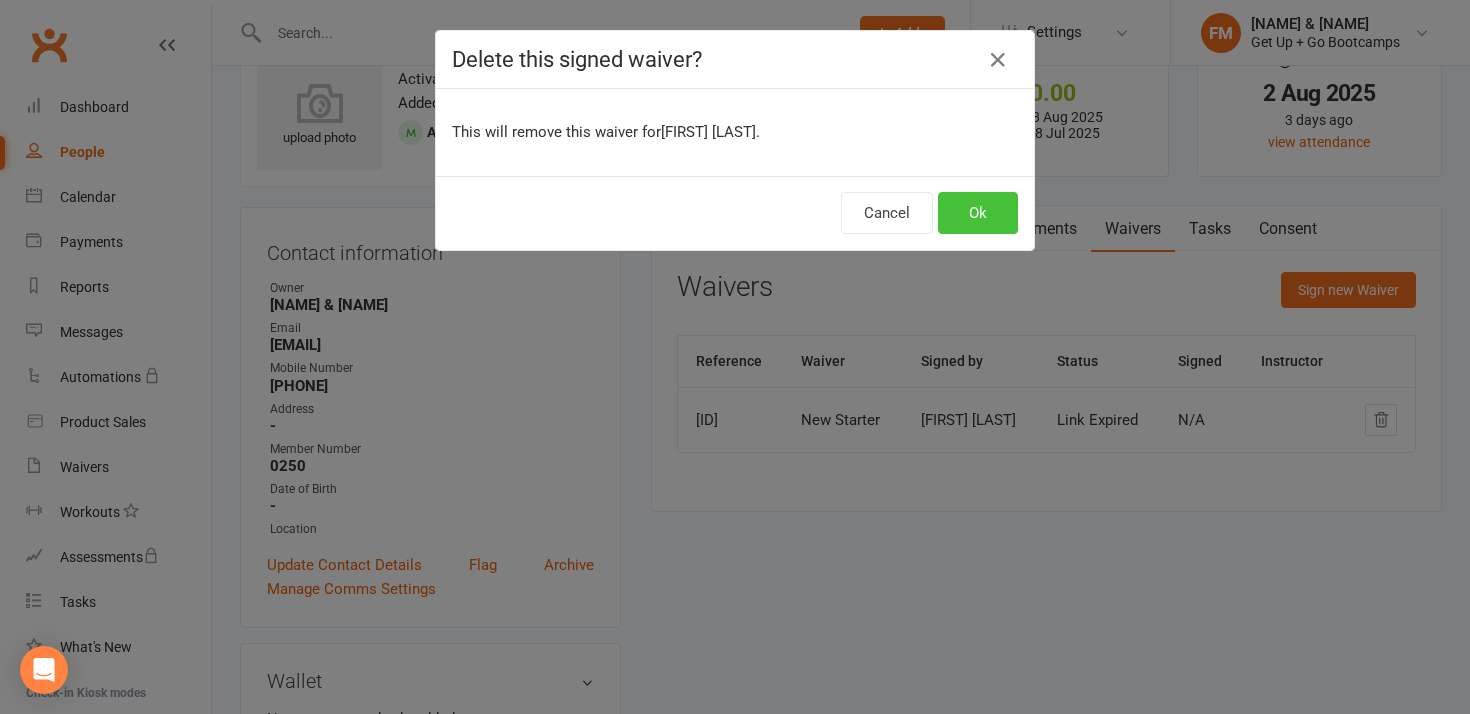 click on "Ok" at bounding box center [978, 213] 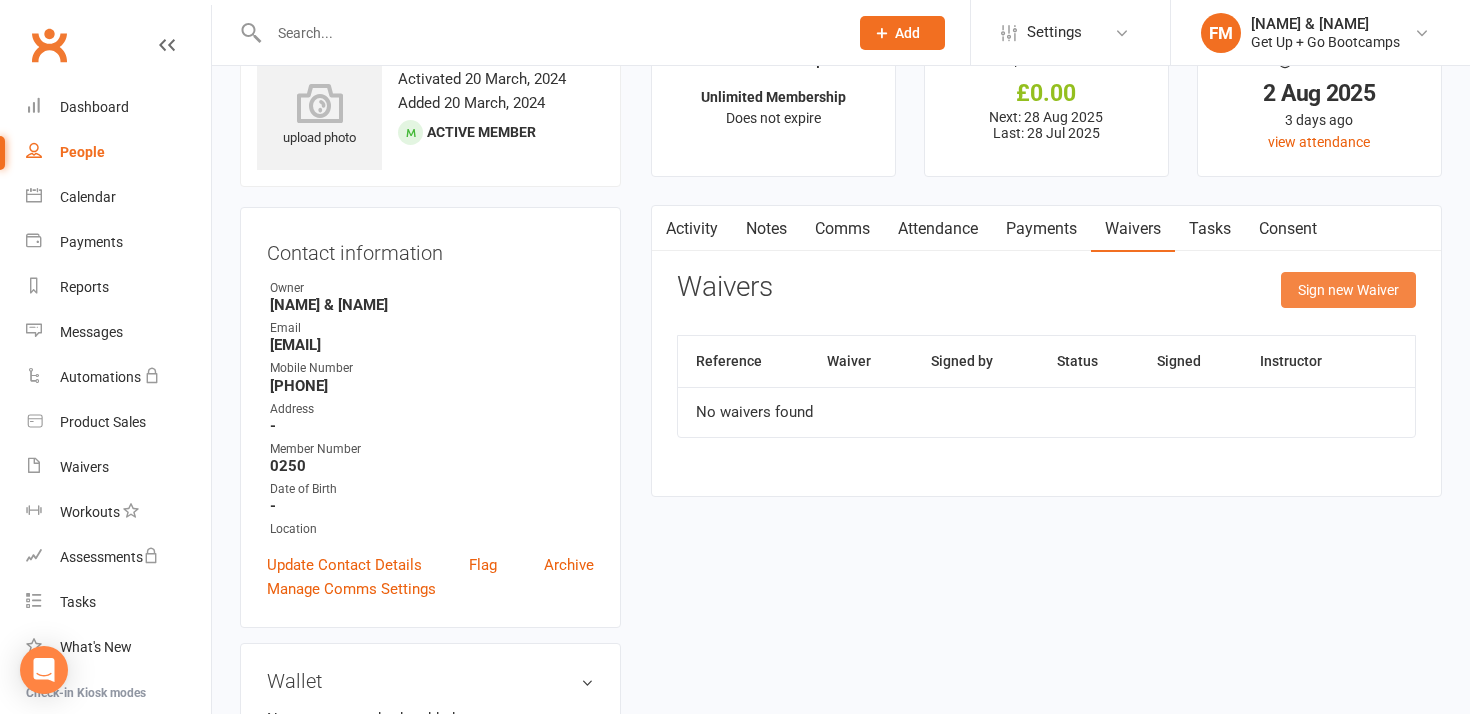 click on "Sign new Waiver" at bounding box center [1348, 290] 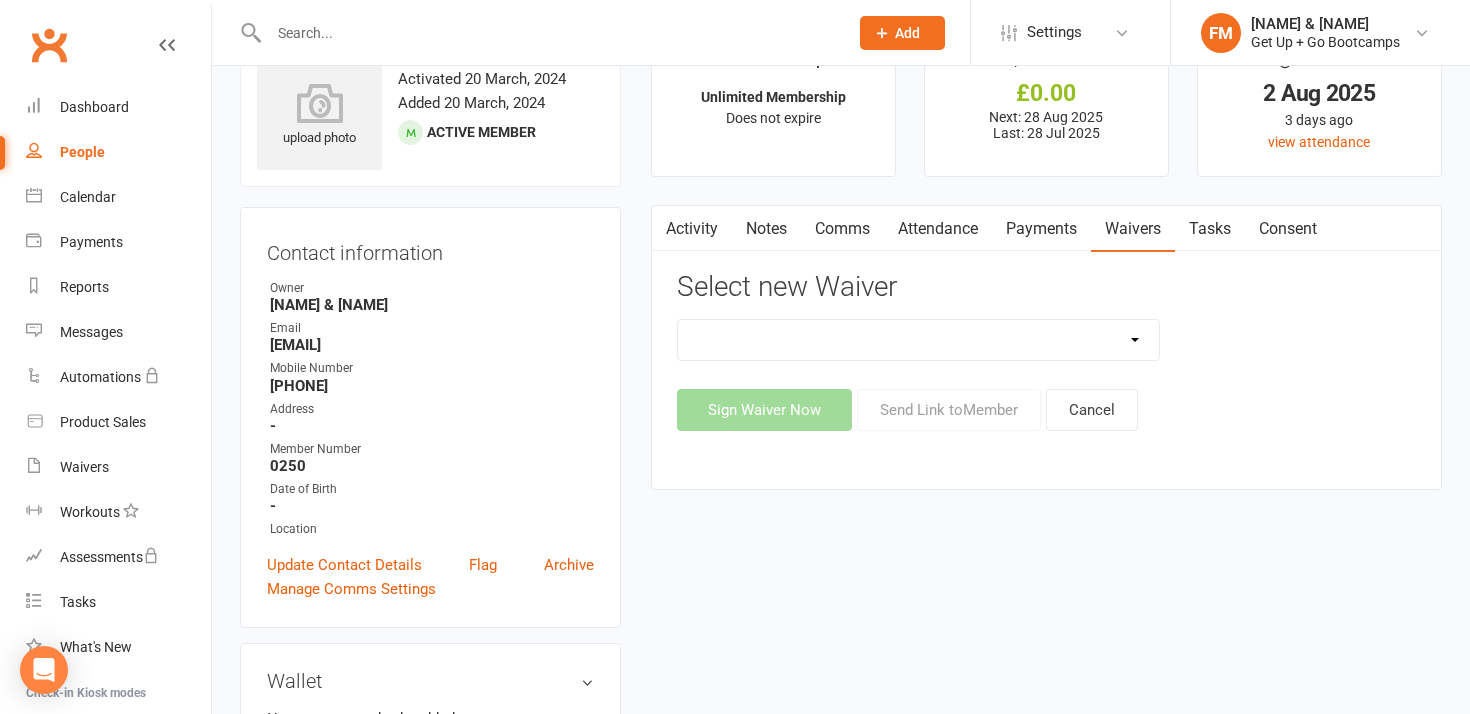 click on "Monthly Membership Monthly Membership - Six Month Minimum Commitment New Starter" at bounding box center [918, 340] 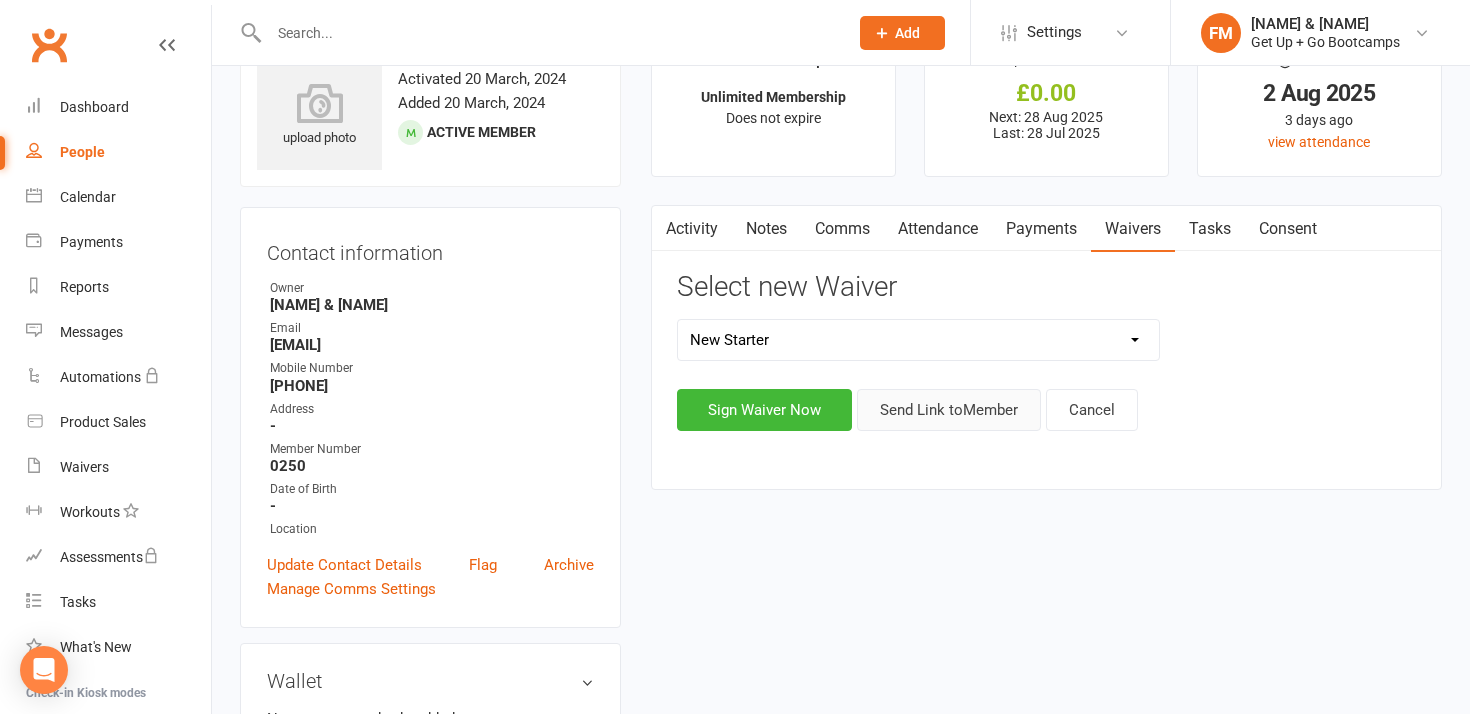 click on "Send Link to  Member" at bounding box center (949, 410) 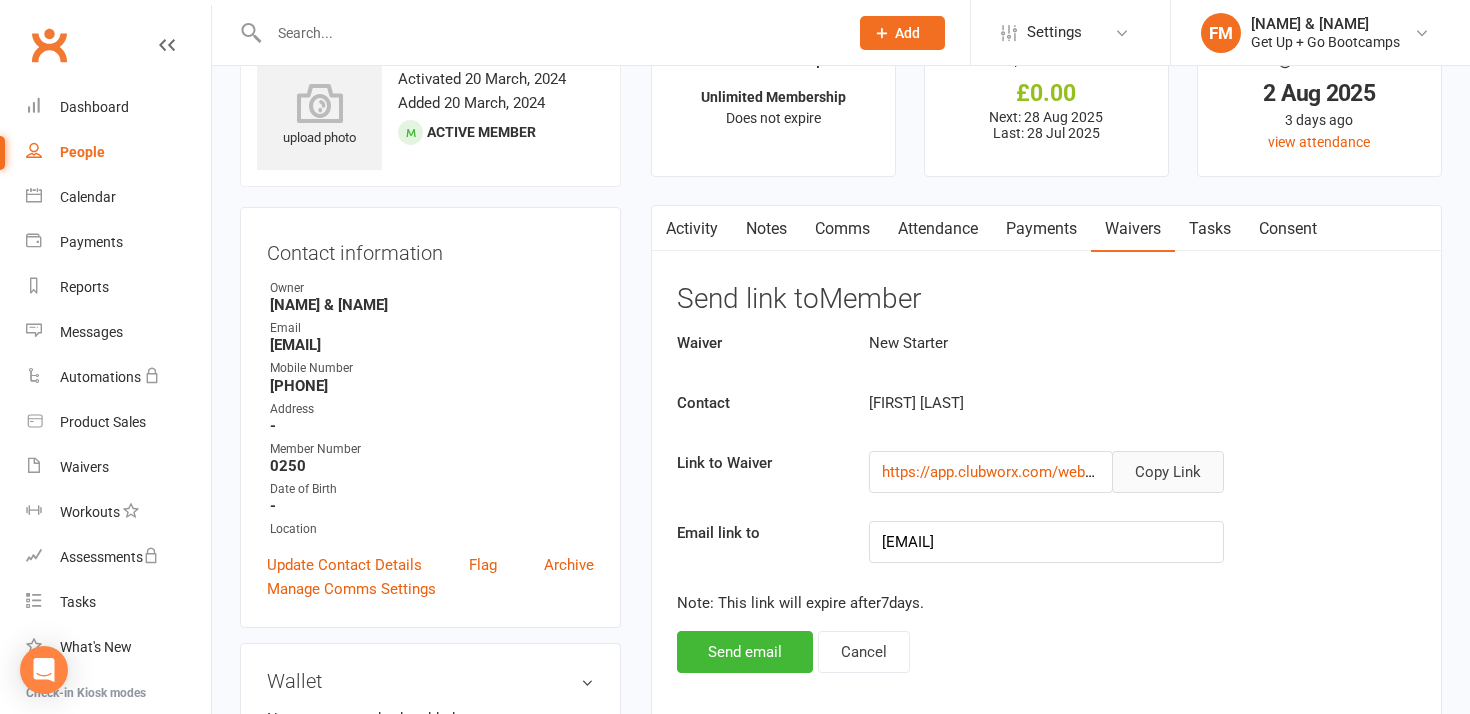 click on "Copy Link" at bounding box center (1168, 472) 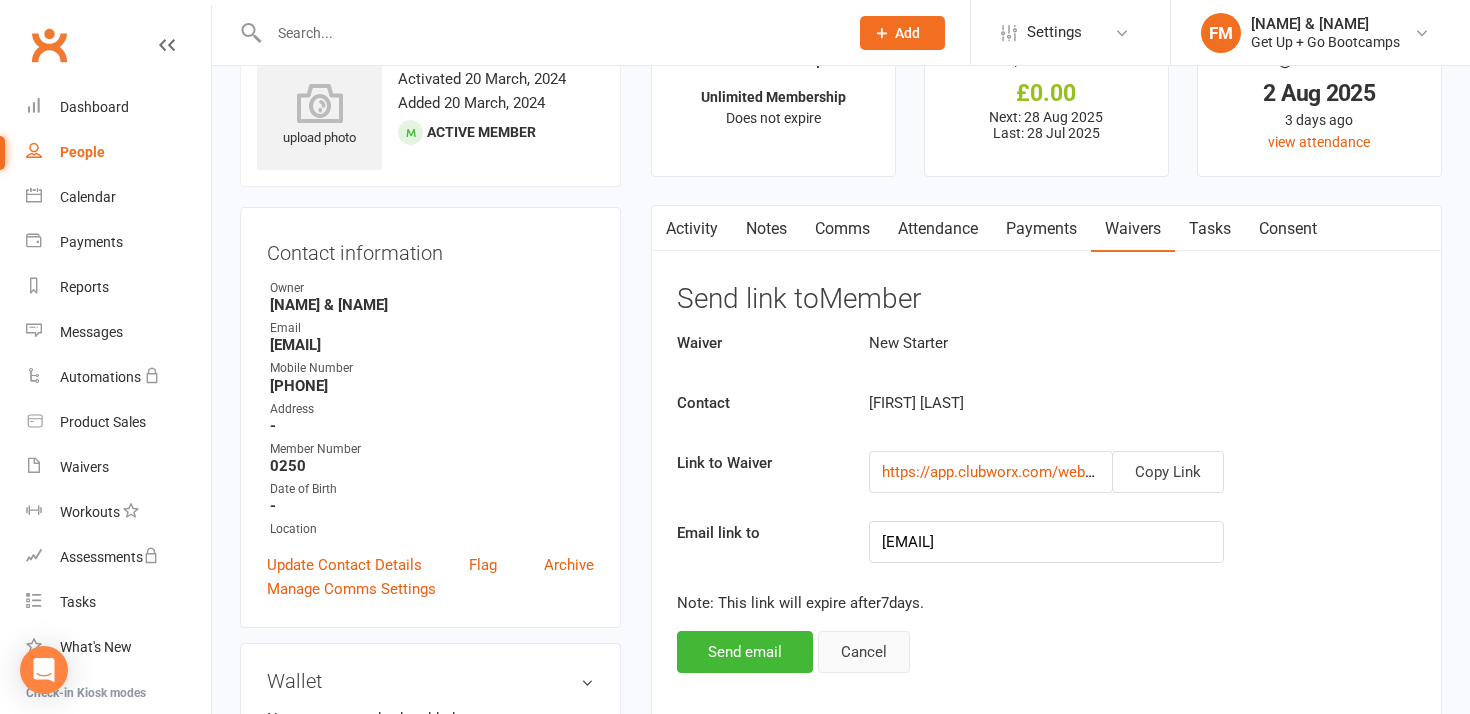 click on "Cancel" at bounding box center [864, 652] 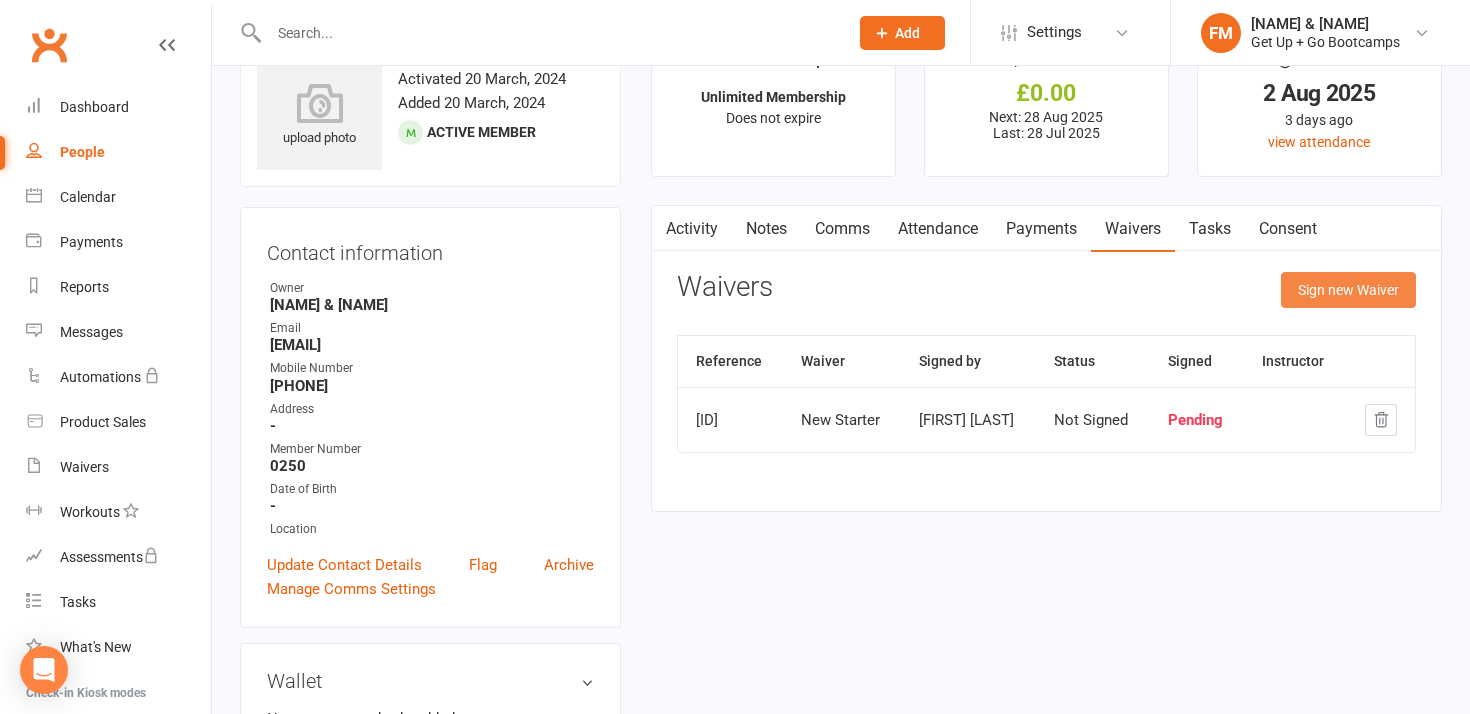 click on "Sign new Waiver" at bounding box center [1348, 290] 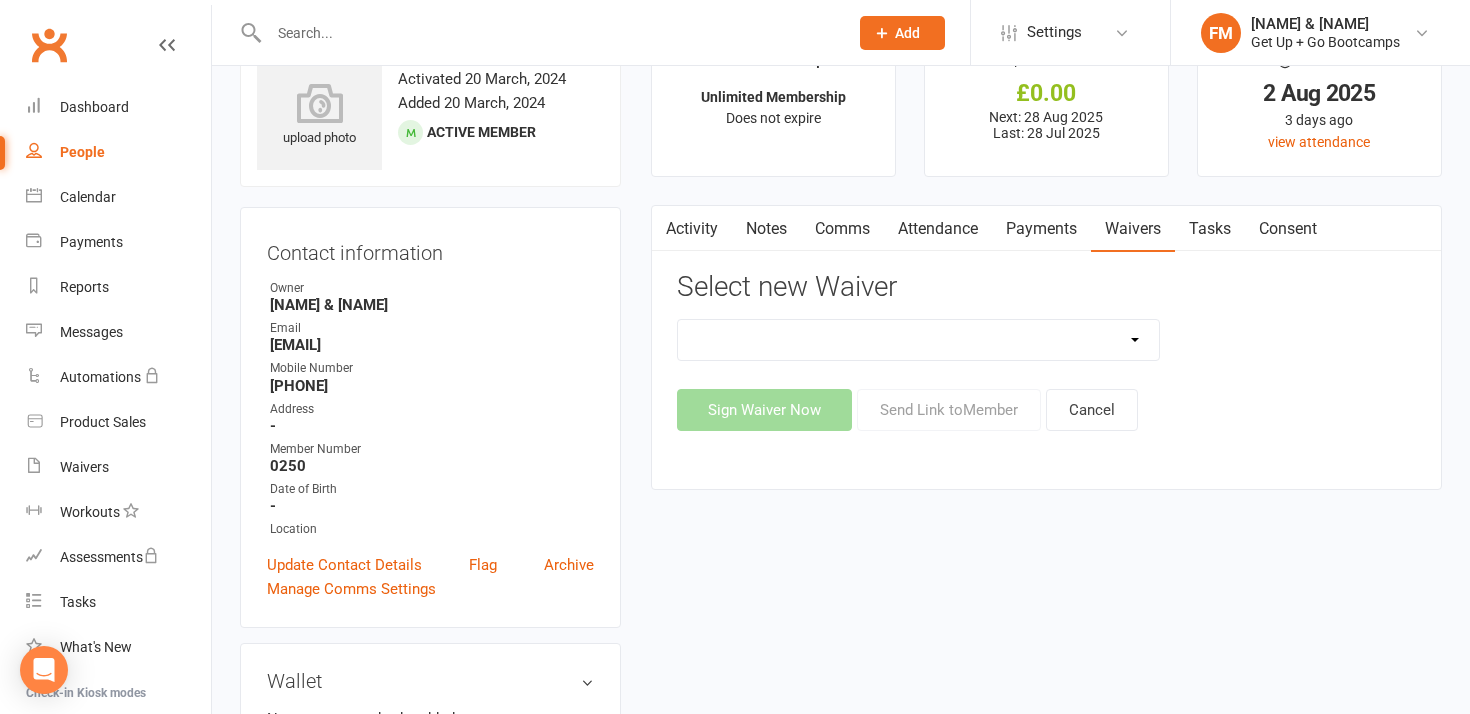 click on "Monthly Membership Monthly Membership - Six Month Minimum Commitment New Starter" at bounding box center [918, 340] 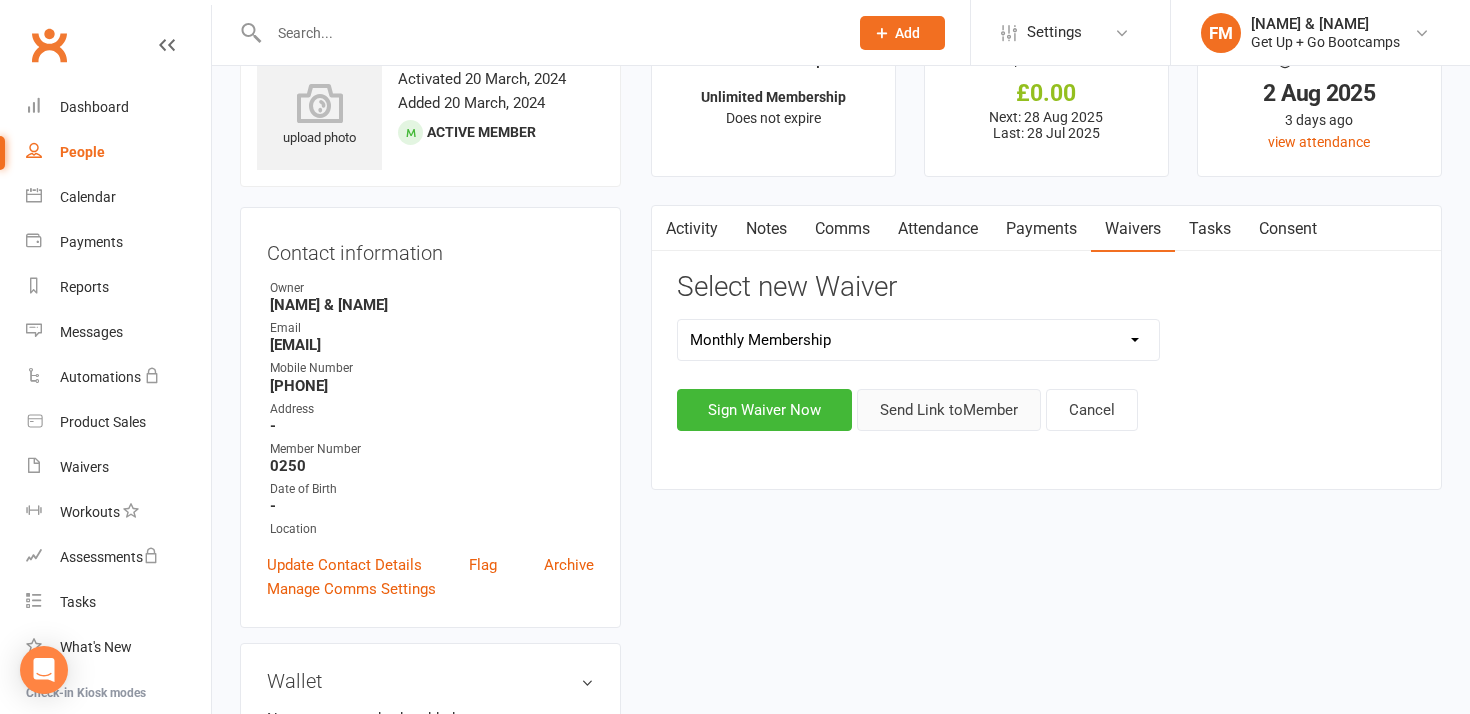 click on "Send Link to  Member" at bounding box center [949, 410] 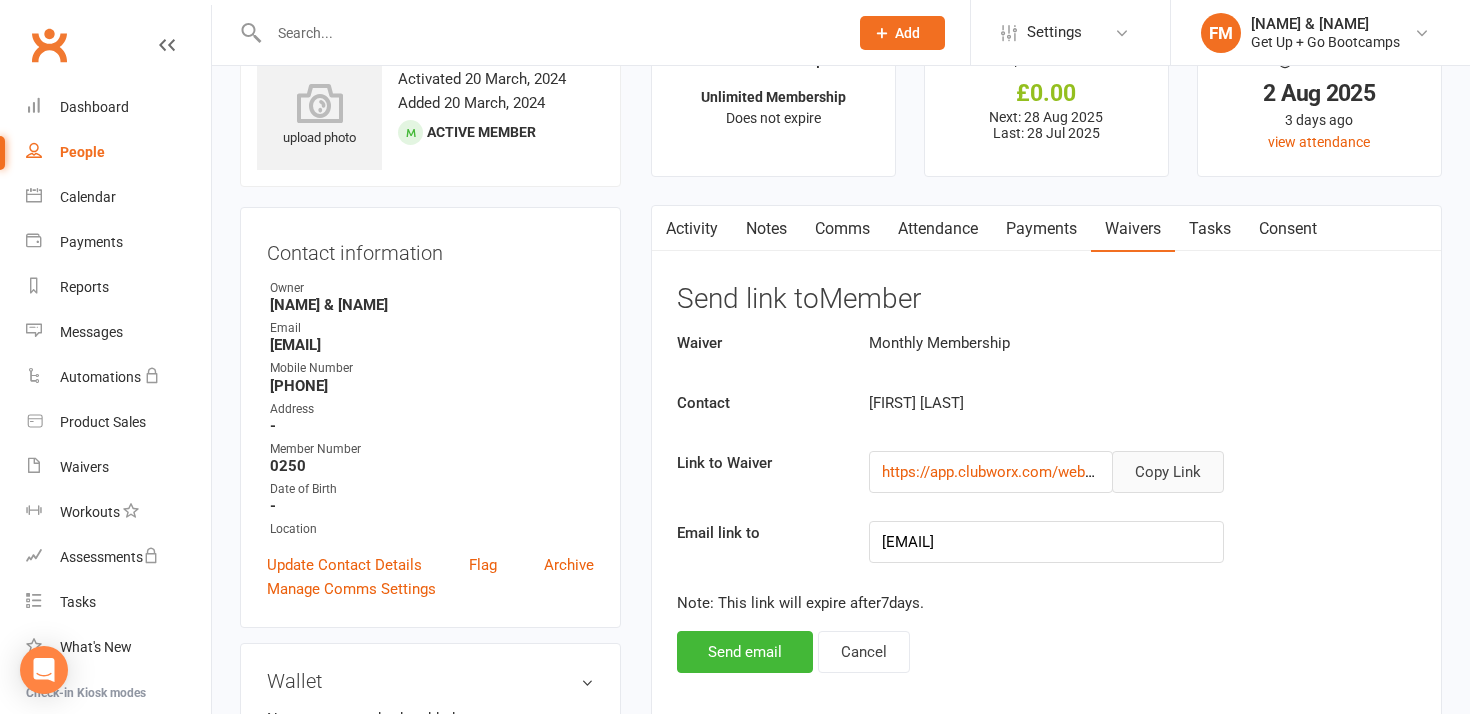 click on "Copy Link" at bounding box center [1168, 472] 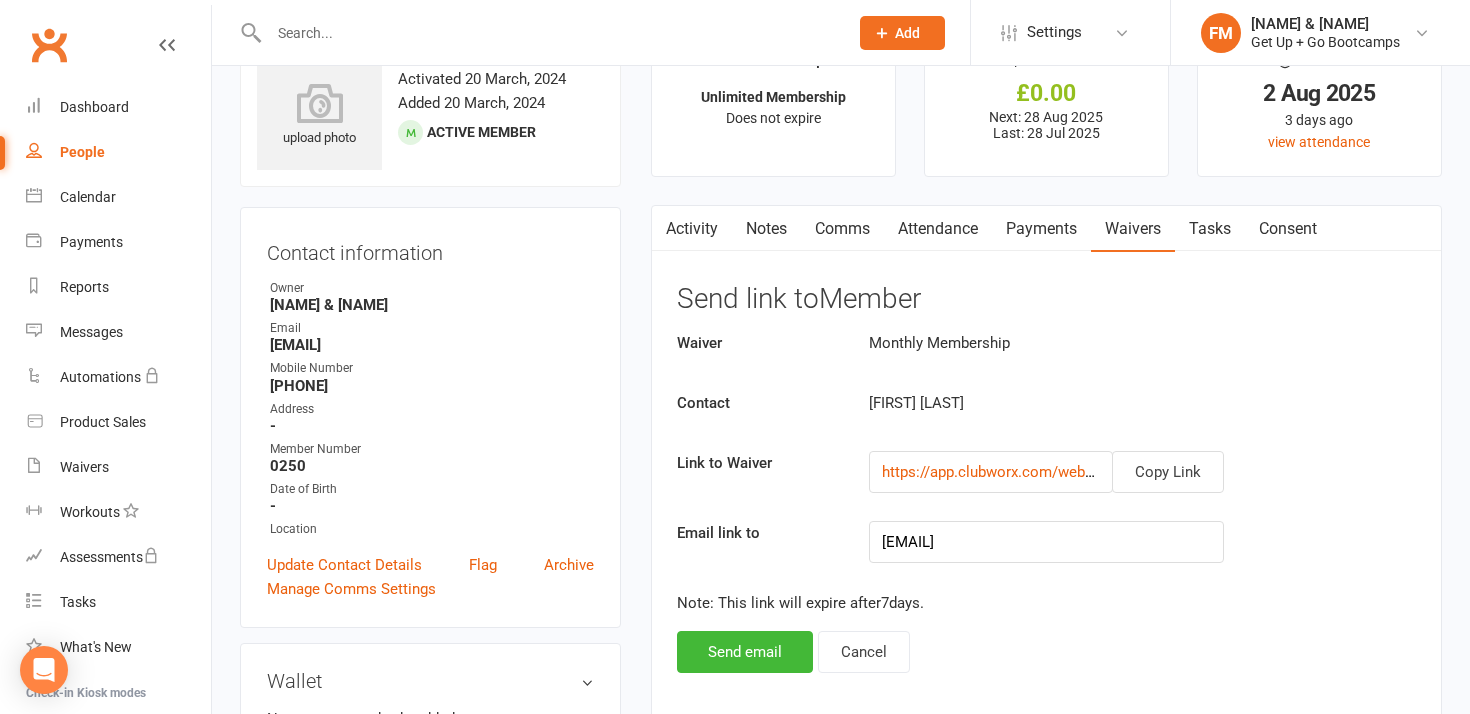 click at bounding box center (548, 33) 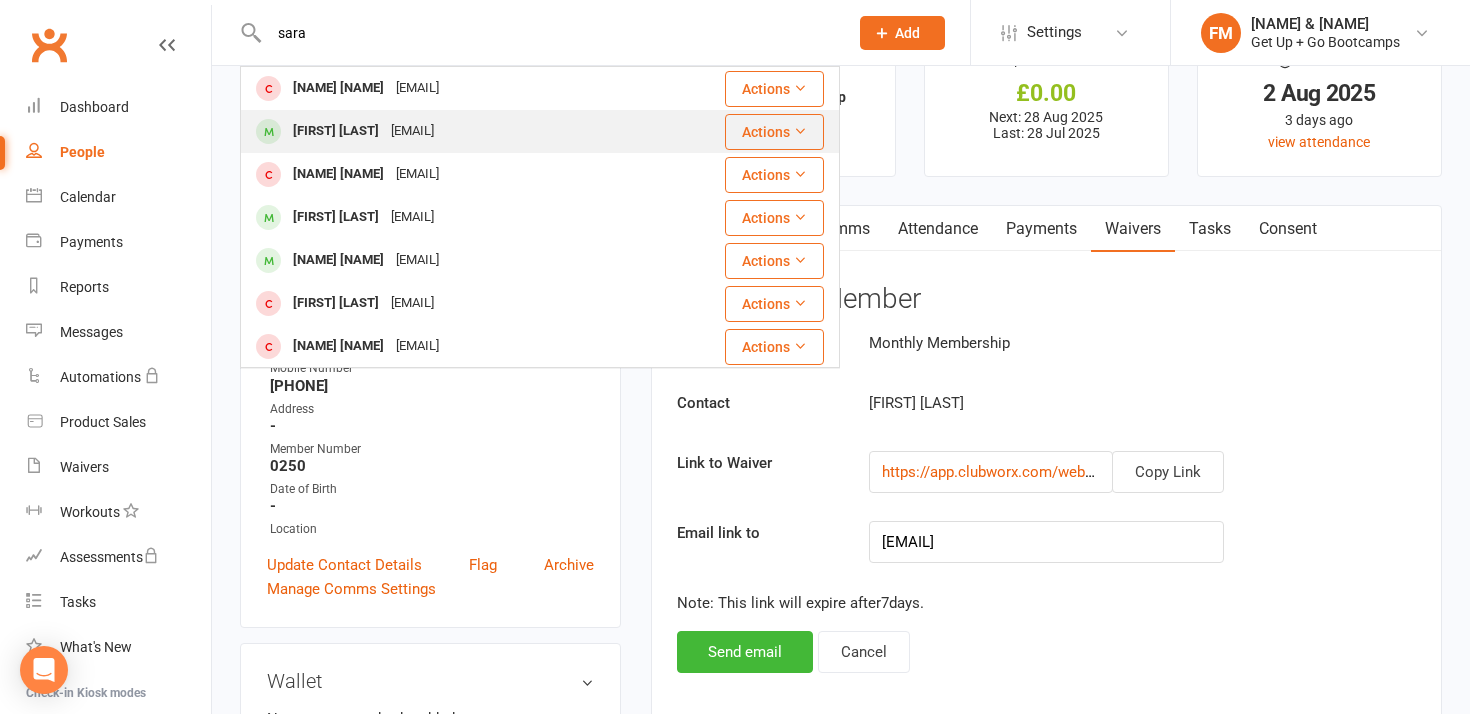 type on "sara" 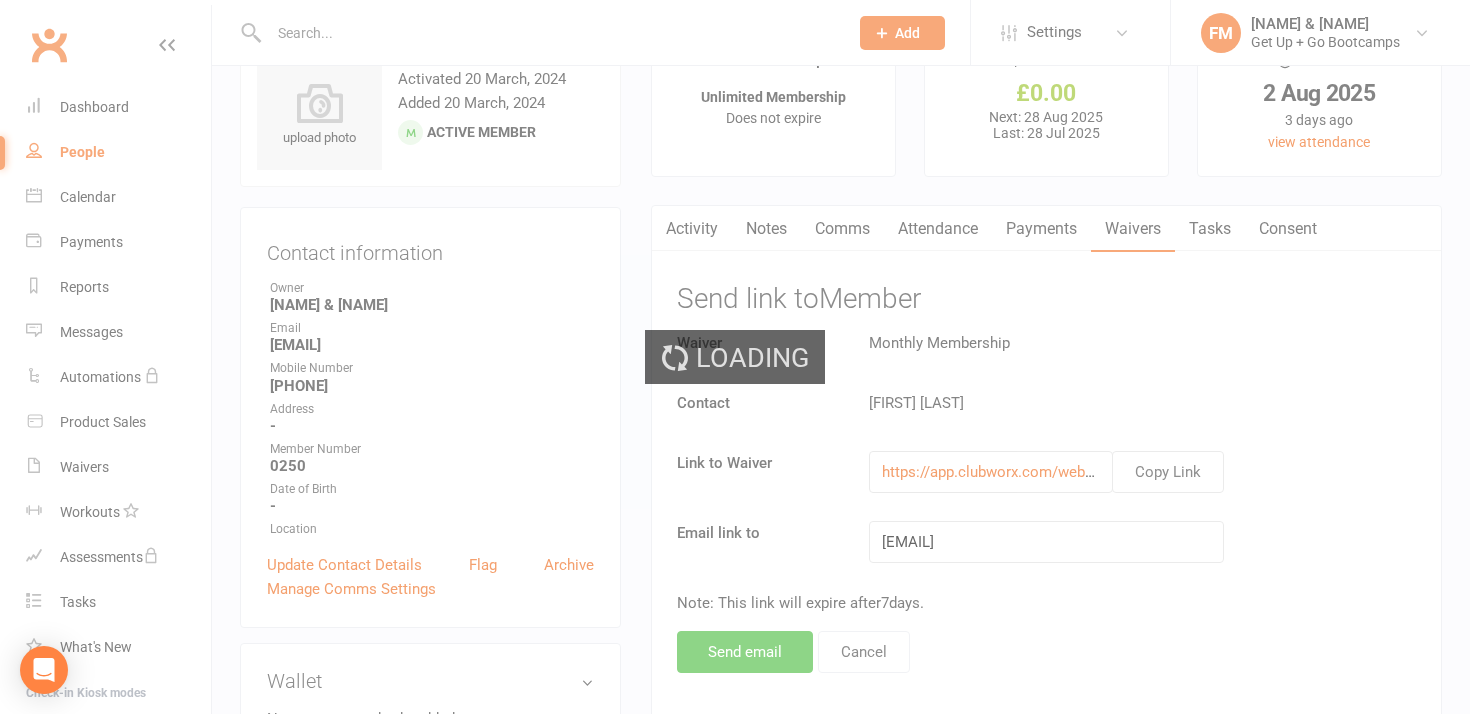 scroll, scrollTop: 0, scrollLeft: 0, axis: both 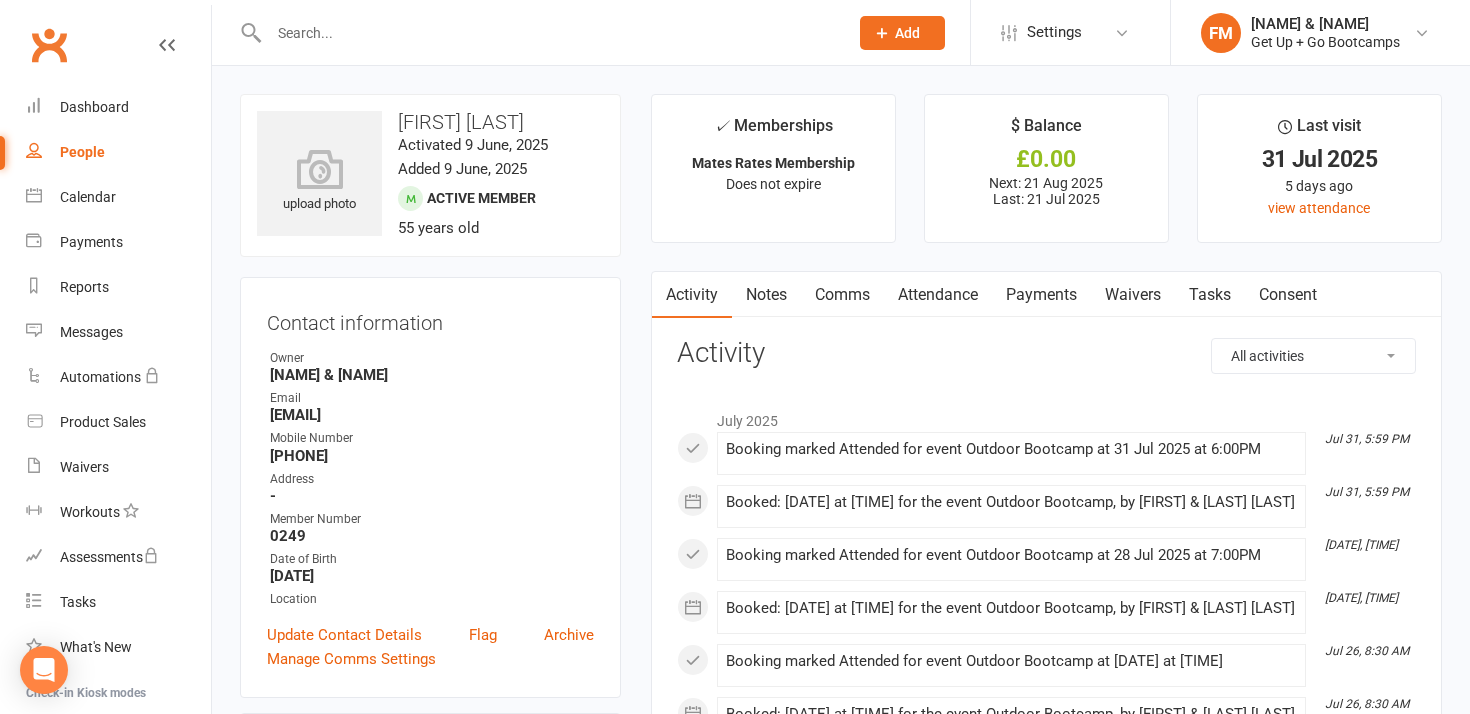 click on "Waivers" at bounding box center [1133, 295] 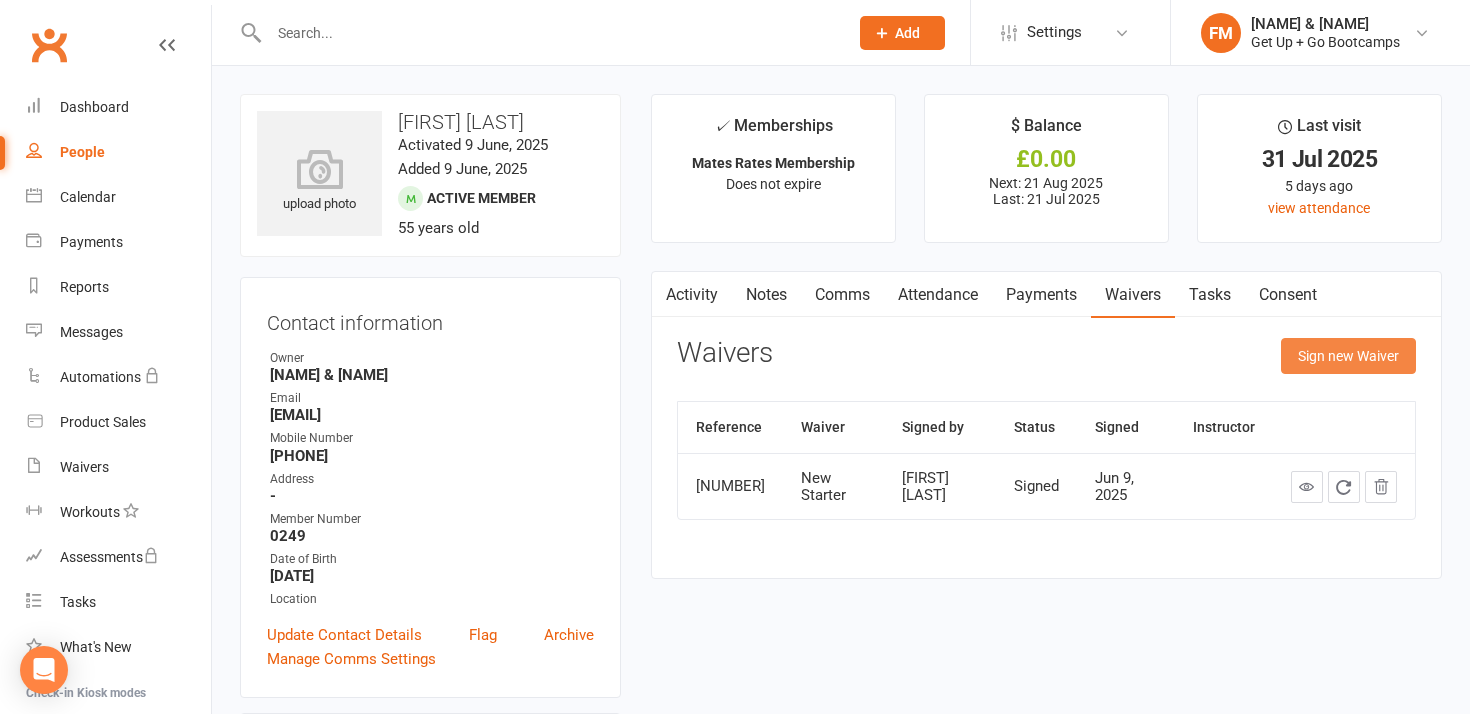 click on "Sign new Waiver" at bounding box center [1348, 356] 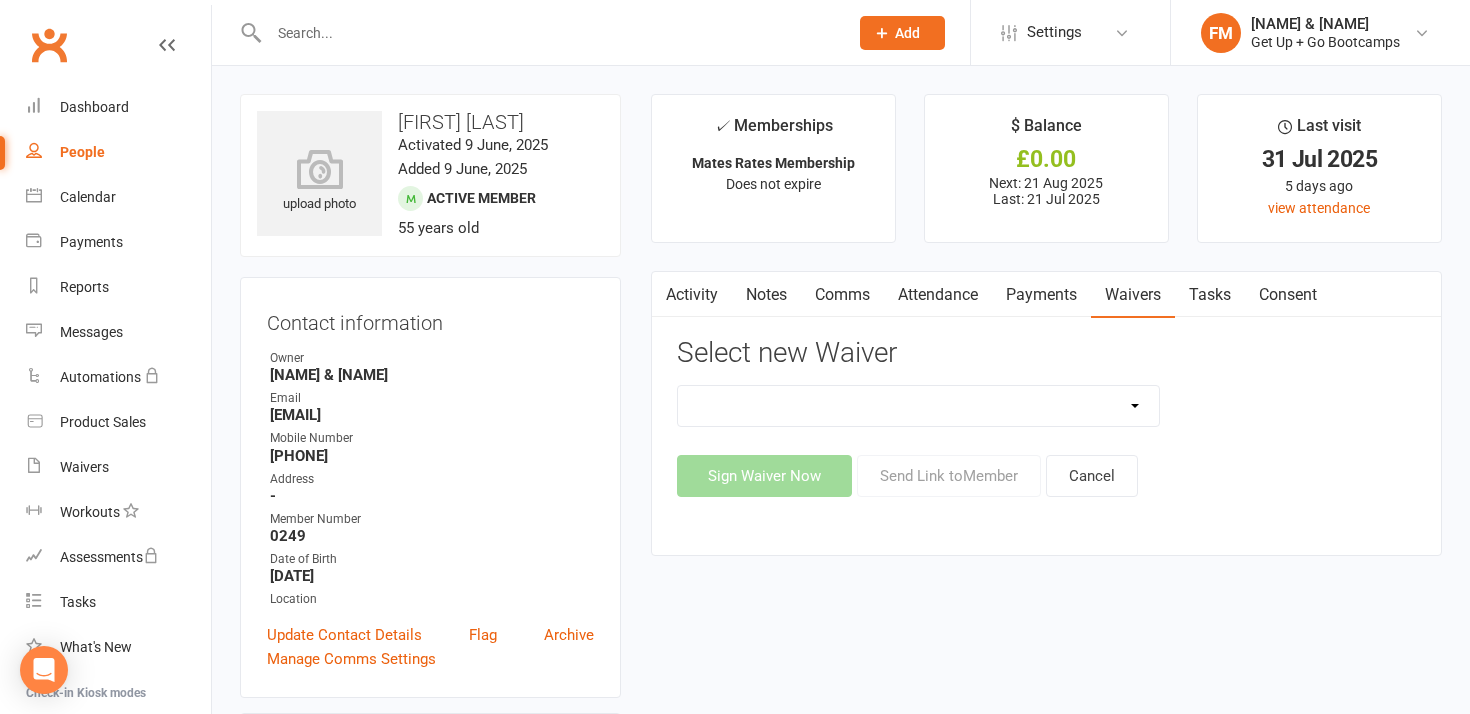 click on "Monthly Membership Monthly Membership - Six Month Minimum Commitment New Starter" at bounding box center [918, 406] 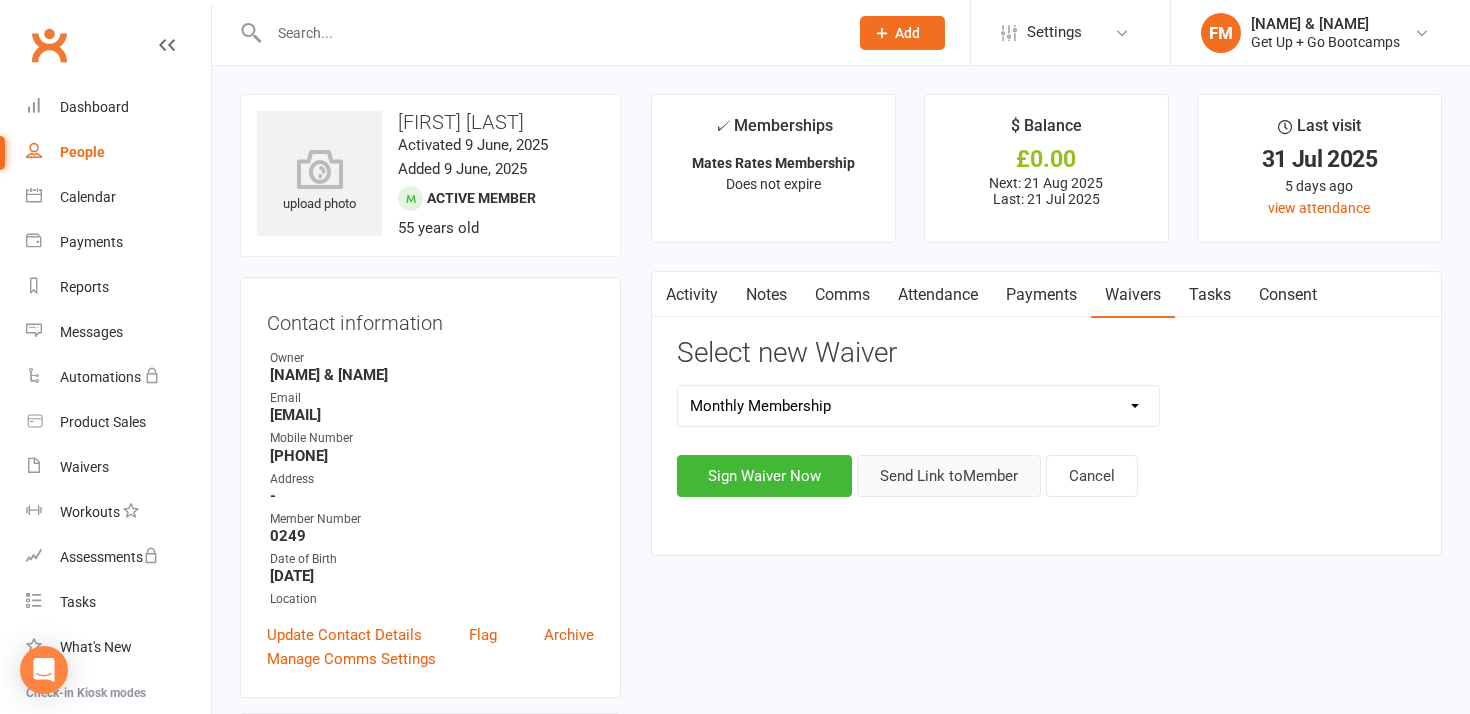 click on "Send Link to  Member" at bounding box center (949, 476) 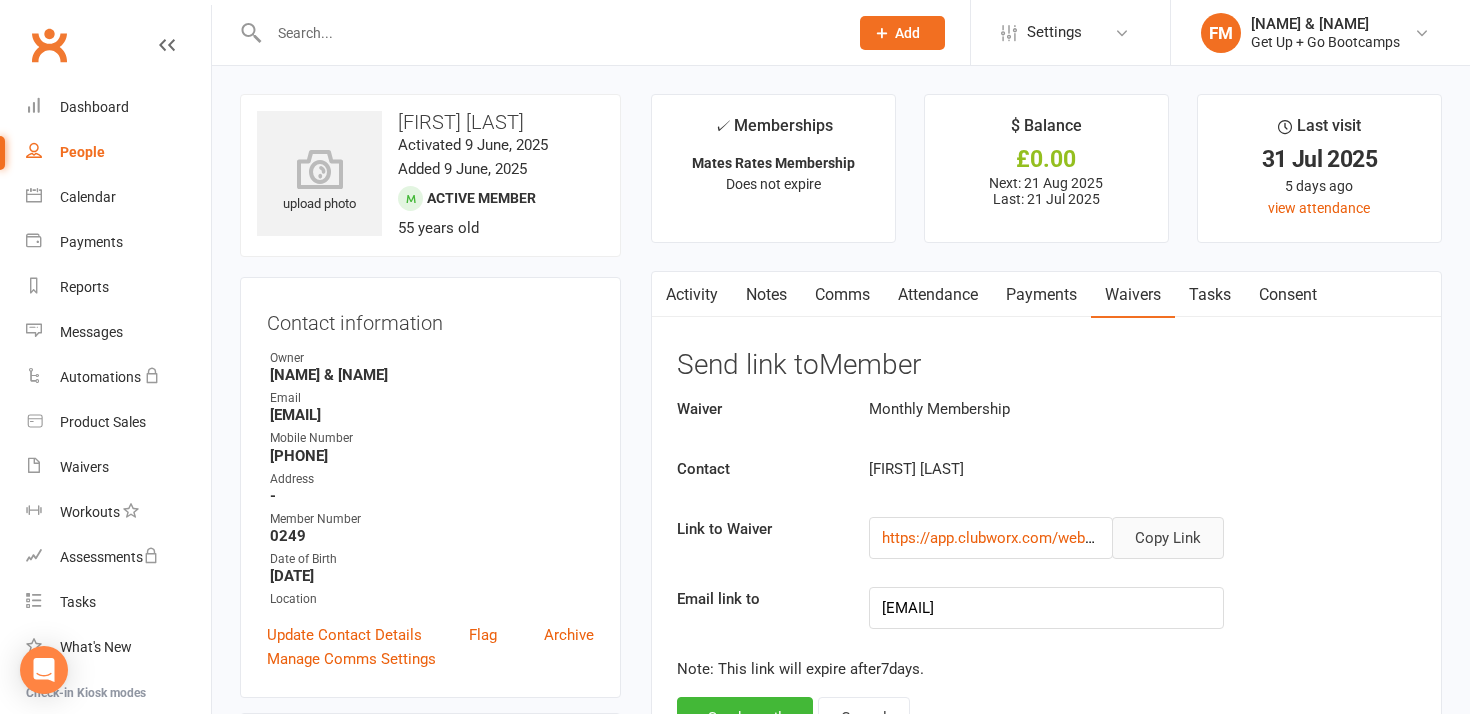 click on "Copy Link" at bounding box center [1168, 538] 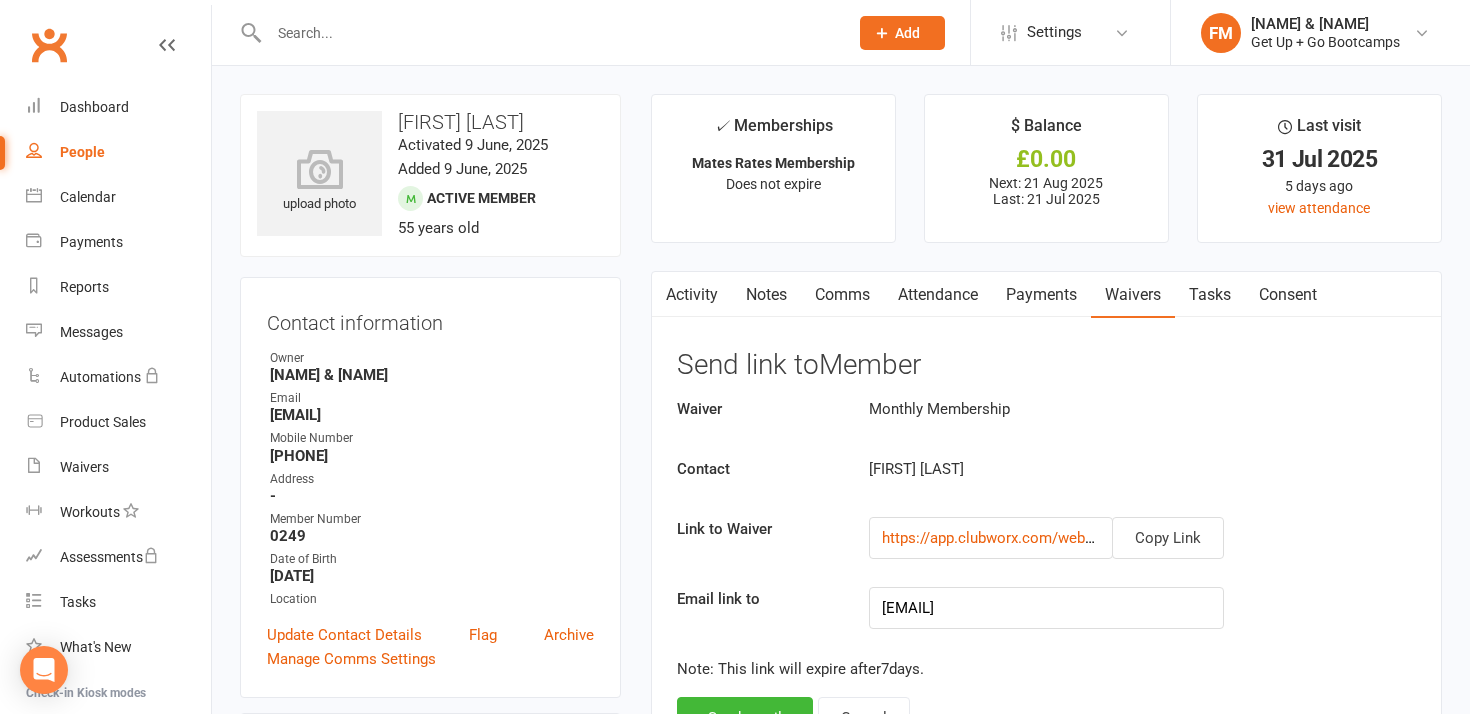 click at bounding box center [548, 33] 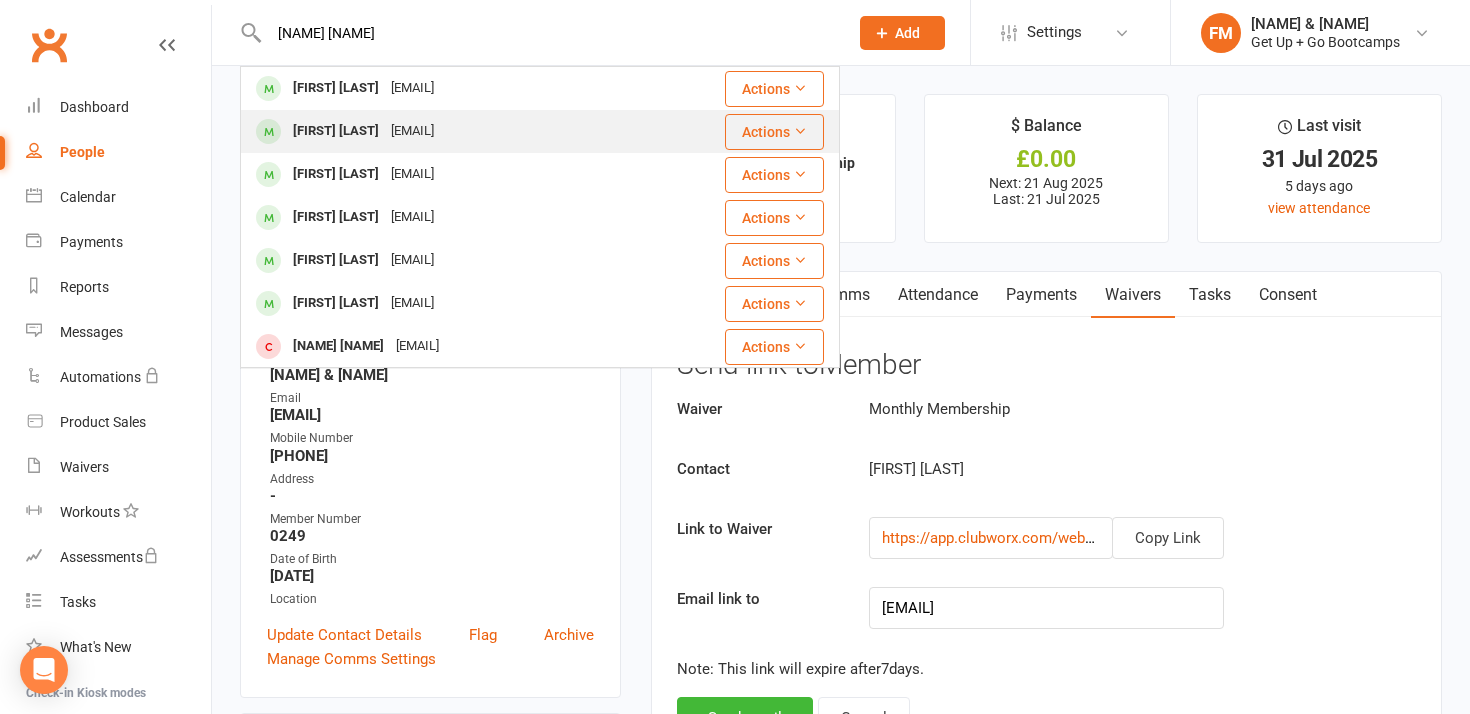 type on "[NAME] [NAME]" 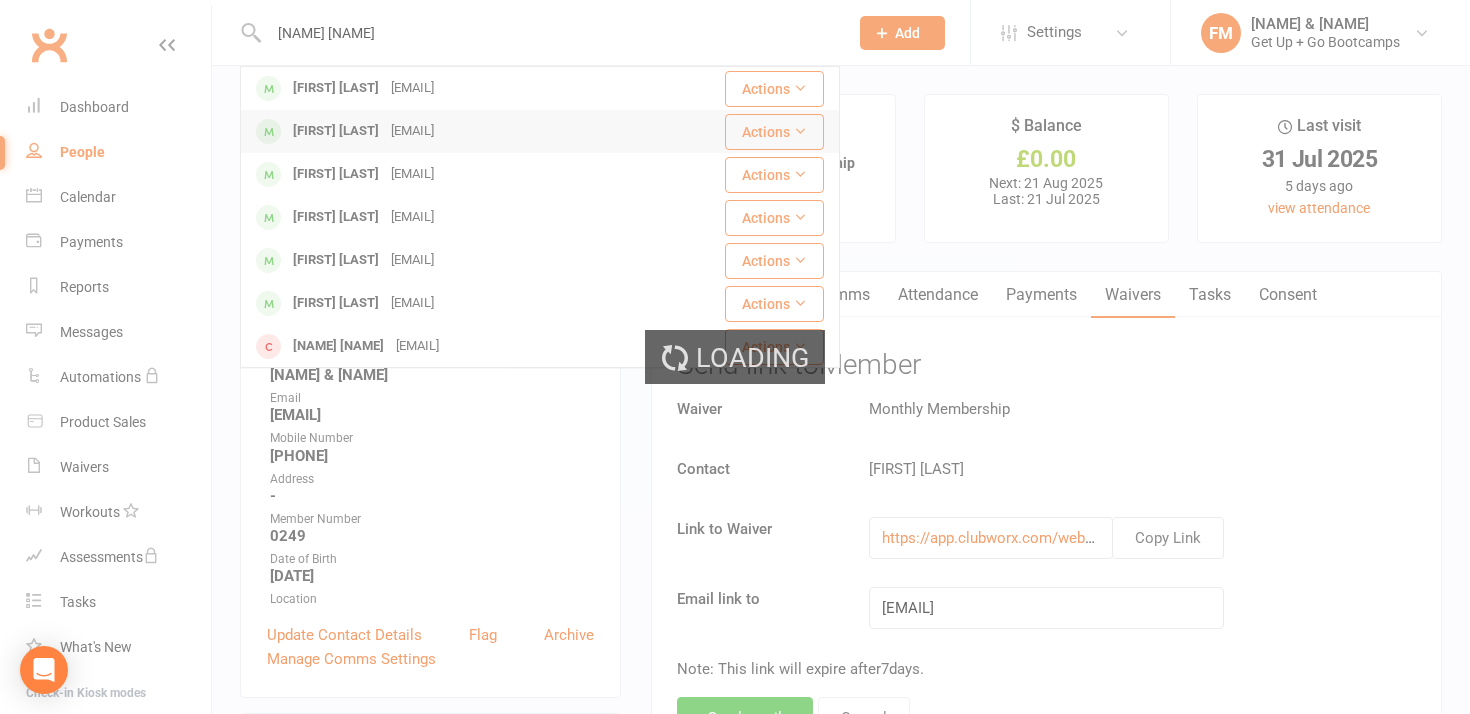type 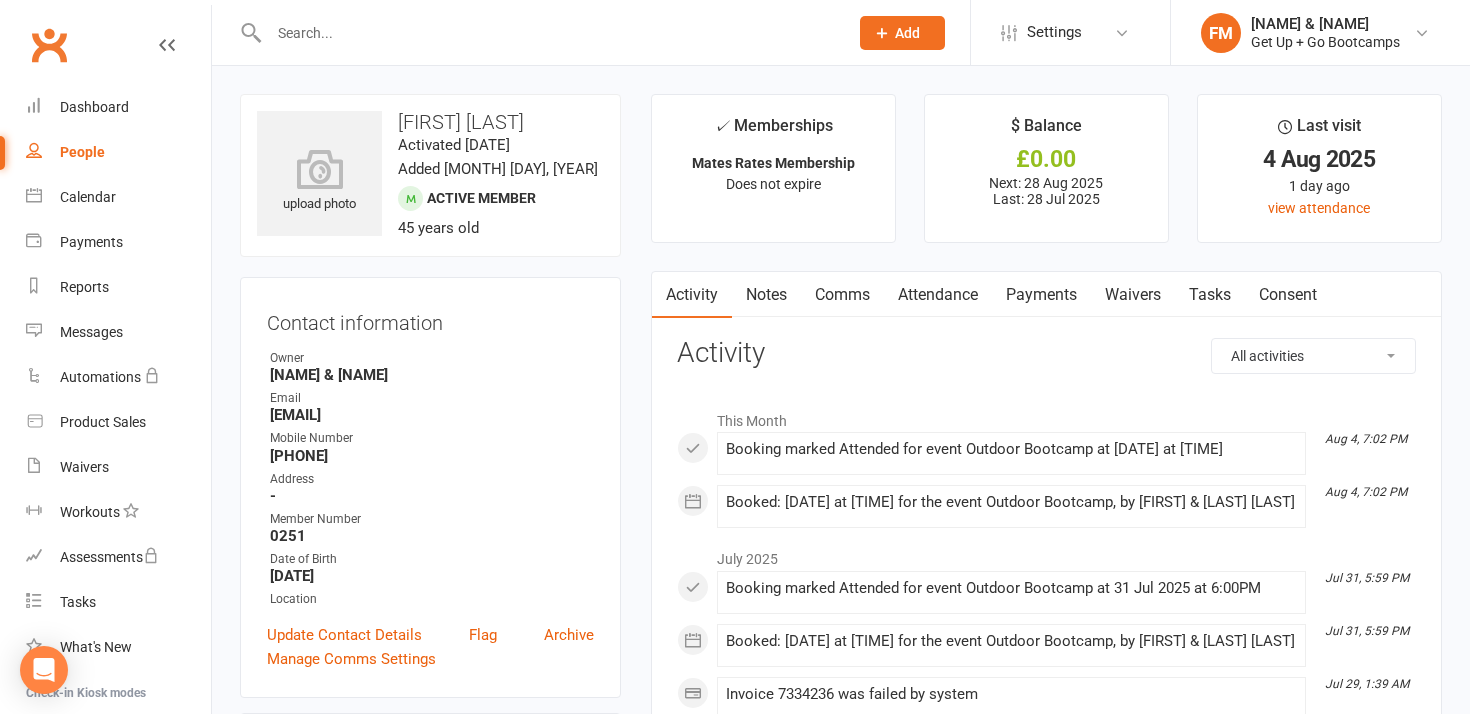 click on "Waivers" at bounding box center (1133, 295) 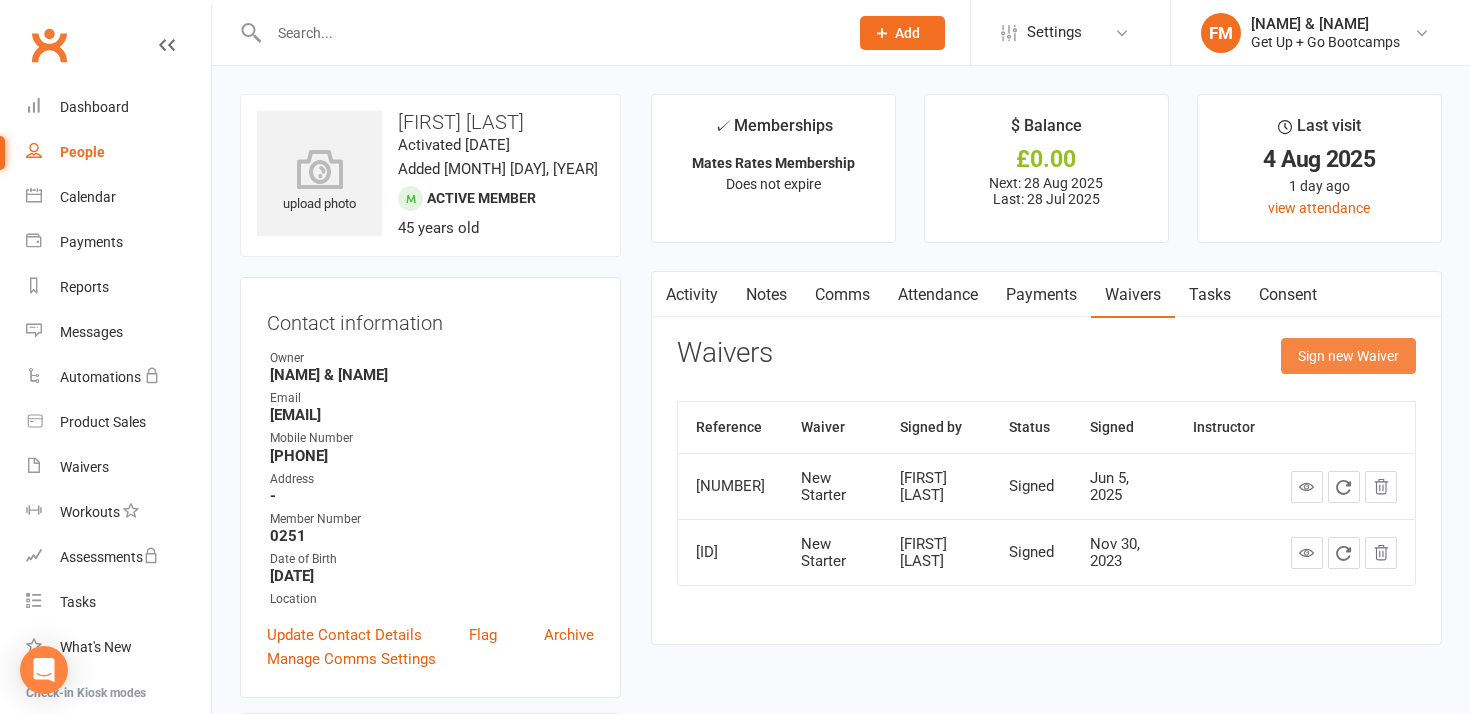 click on "Sign new Waiver" at bounding box center (1348, 356) 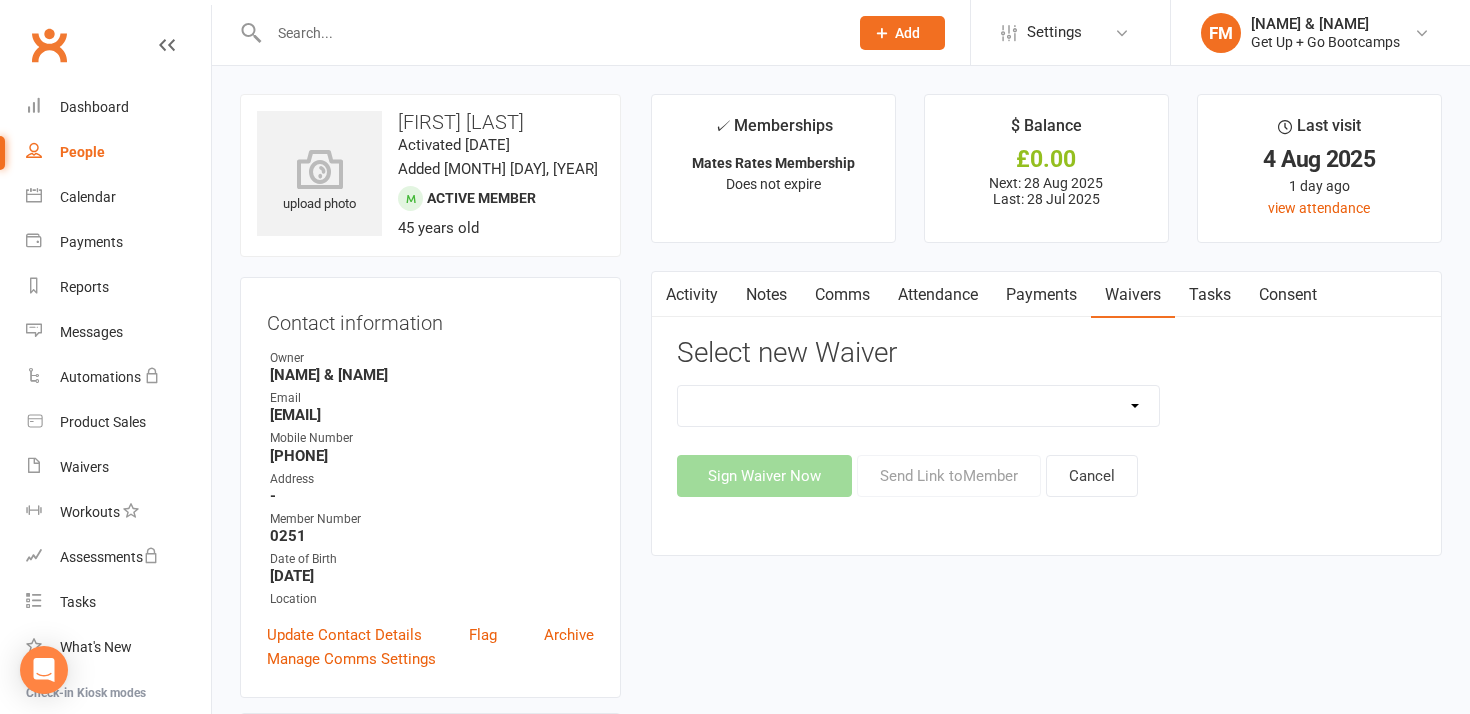 click on "Monthly Membership Monthly Membership - Six Month Minimum Commitment New Starter" at bounding box center (918, 406) 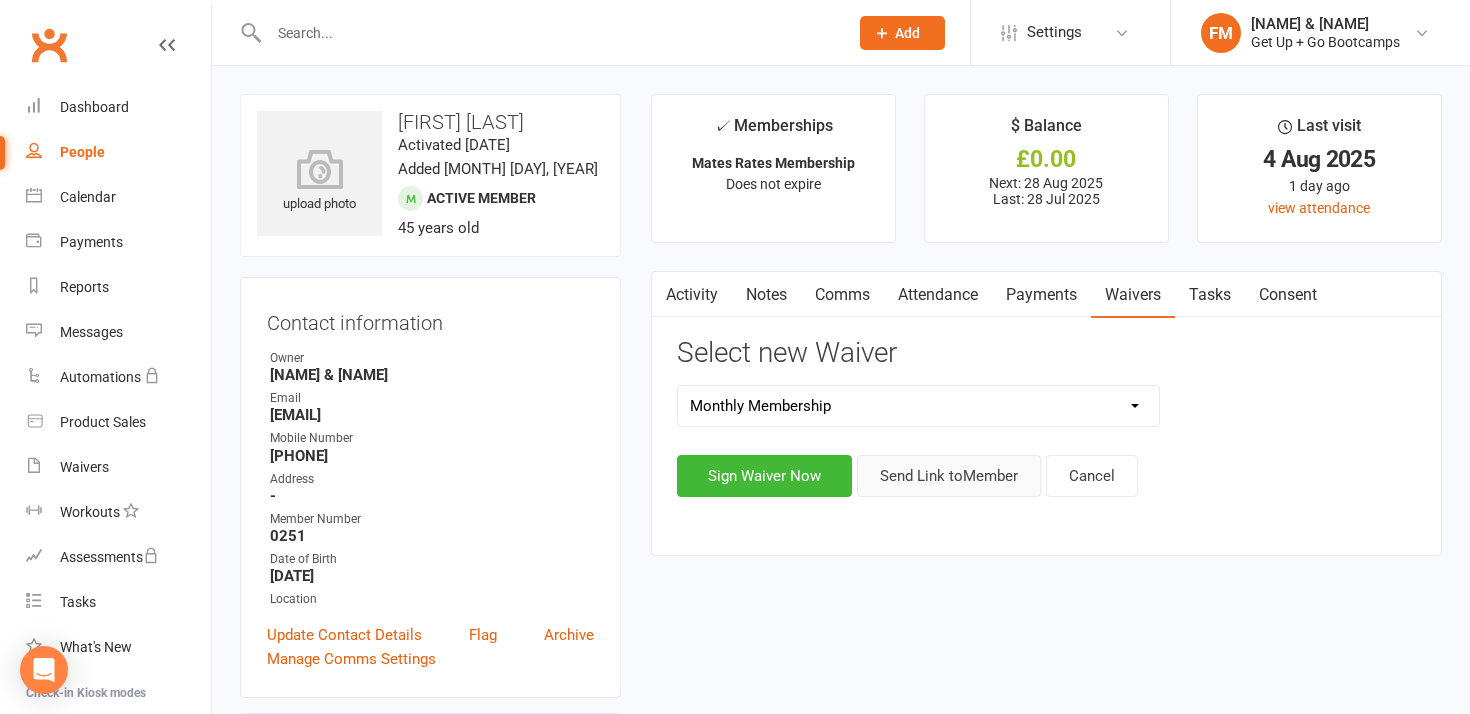 click on "Send Link to  Member" at bounding box center [949, 476] 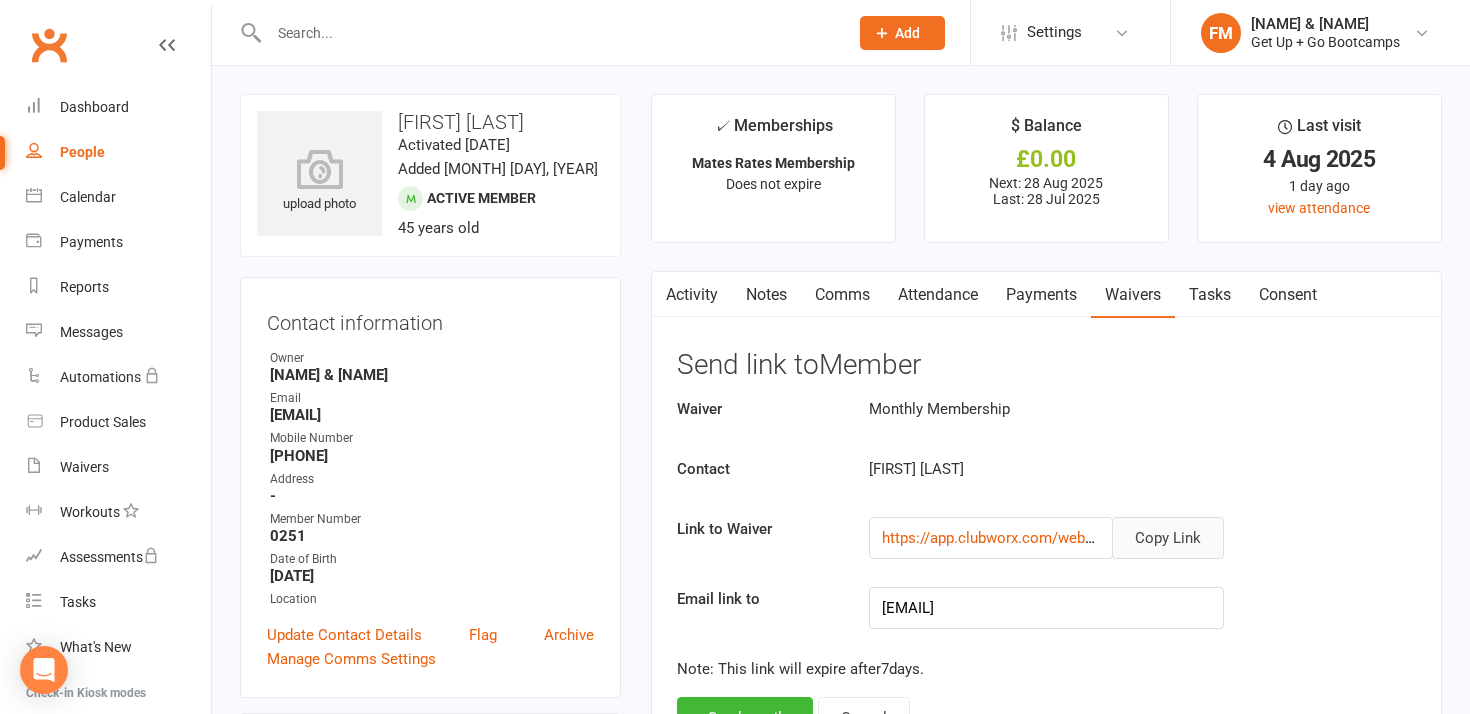 click on "Copy Link" at bounding box center (1168, 538) 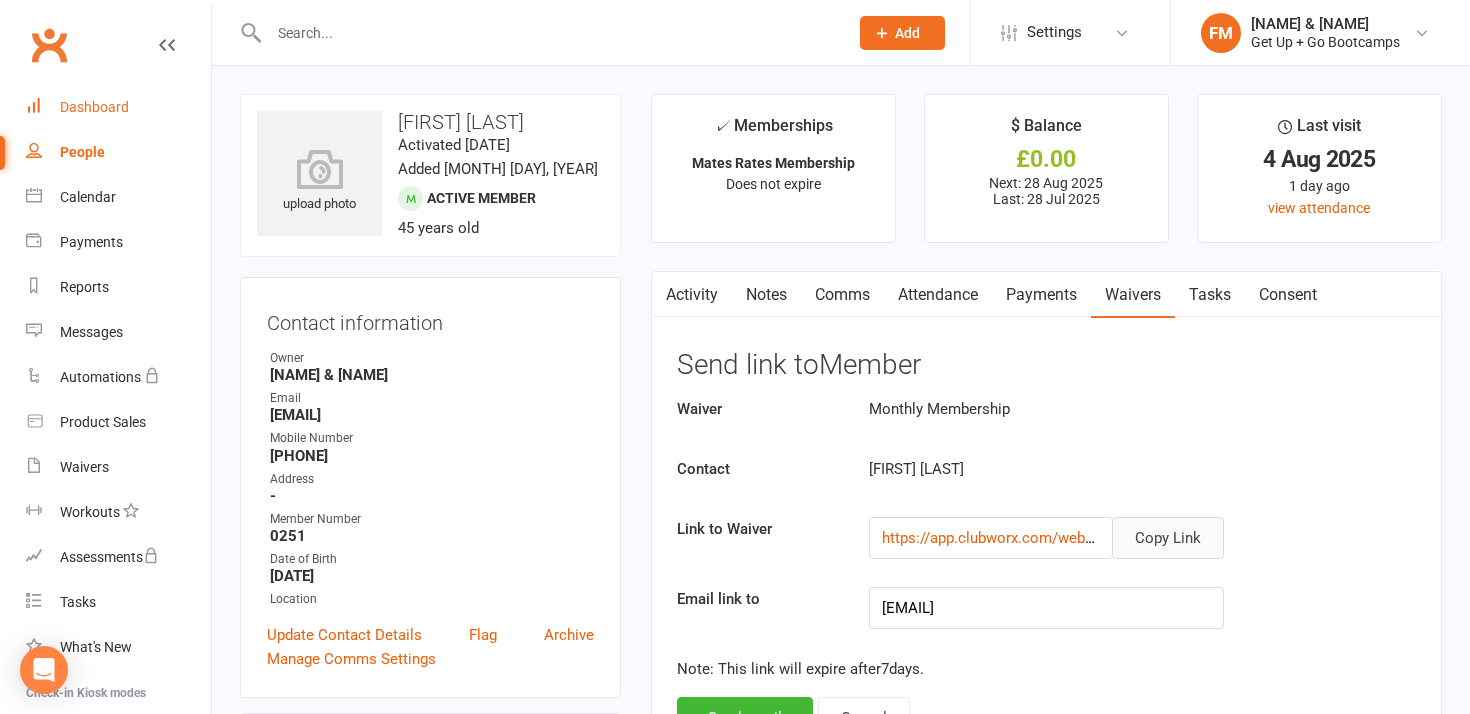 click on "Dashboard" at bounding box center [118, 107] 